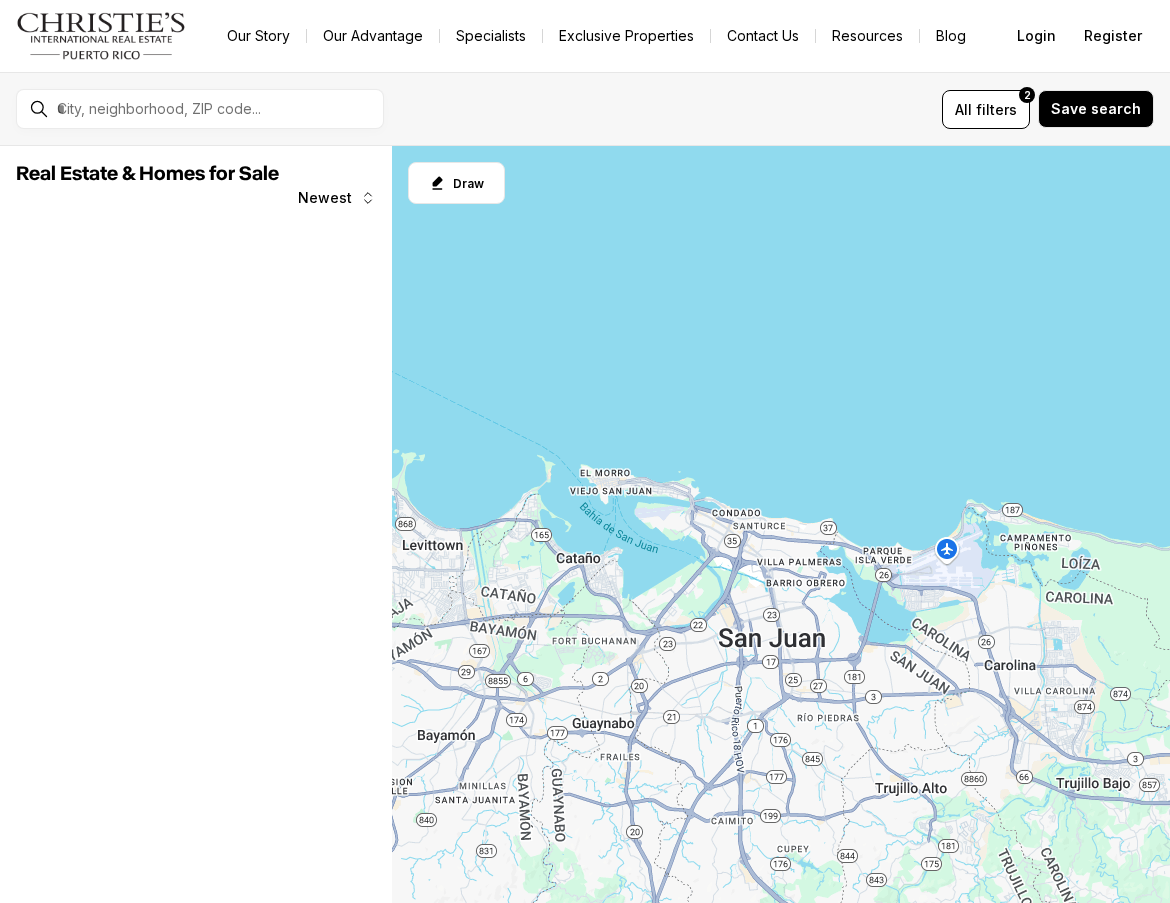 scroll, scrollTop: 0, scrollLeft: 0, axis: both 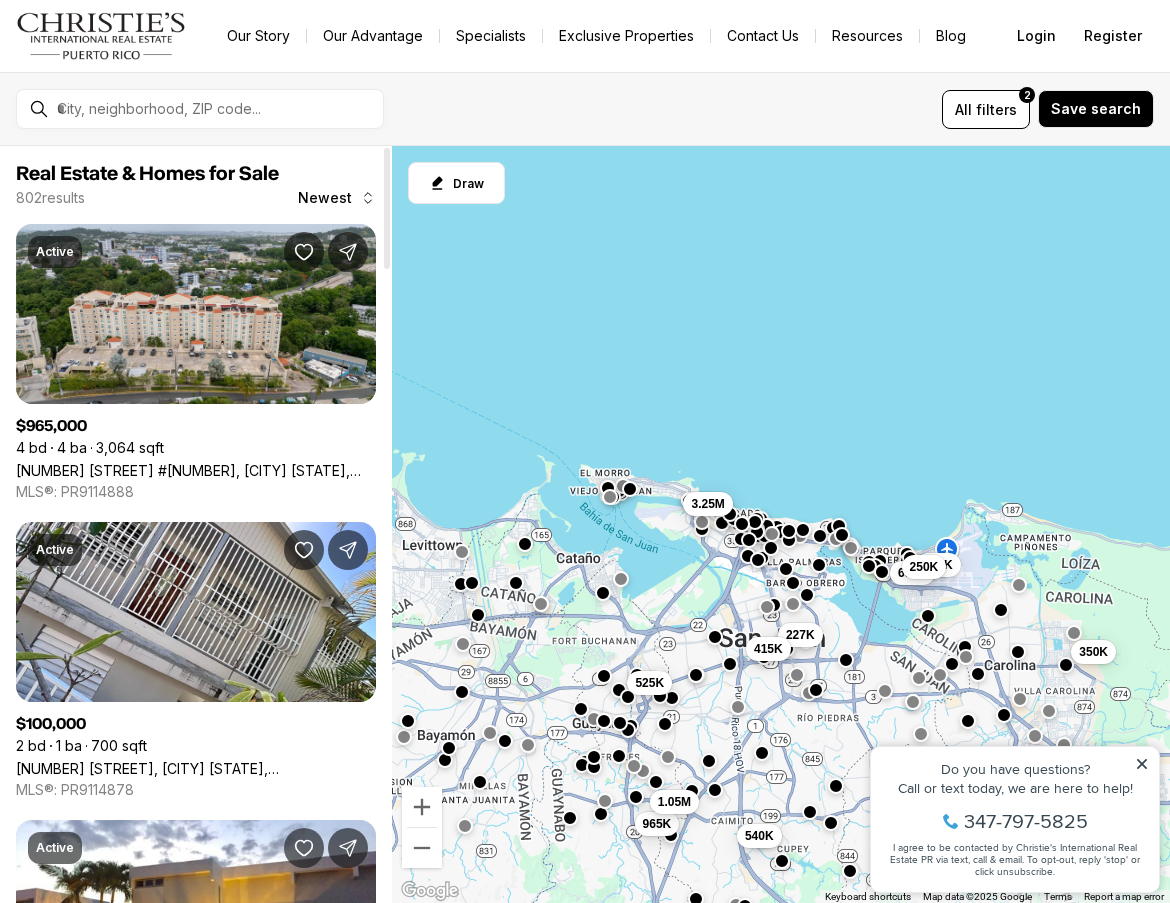 click on "Newest" at bounding box center [325, 198] 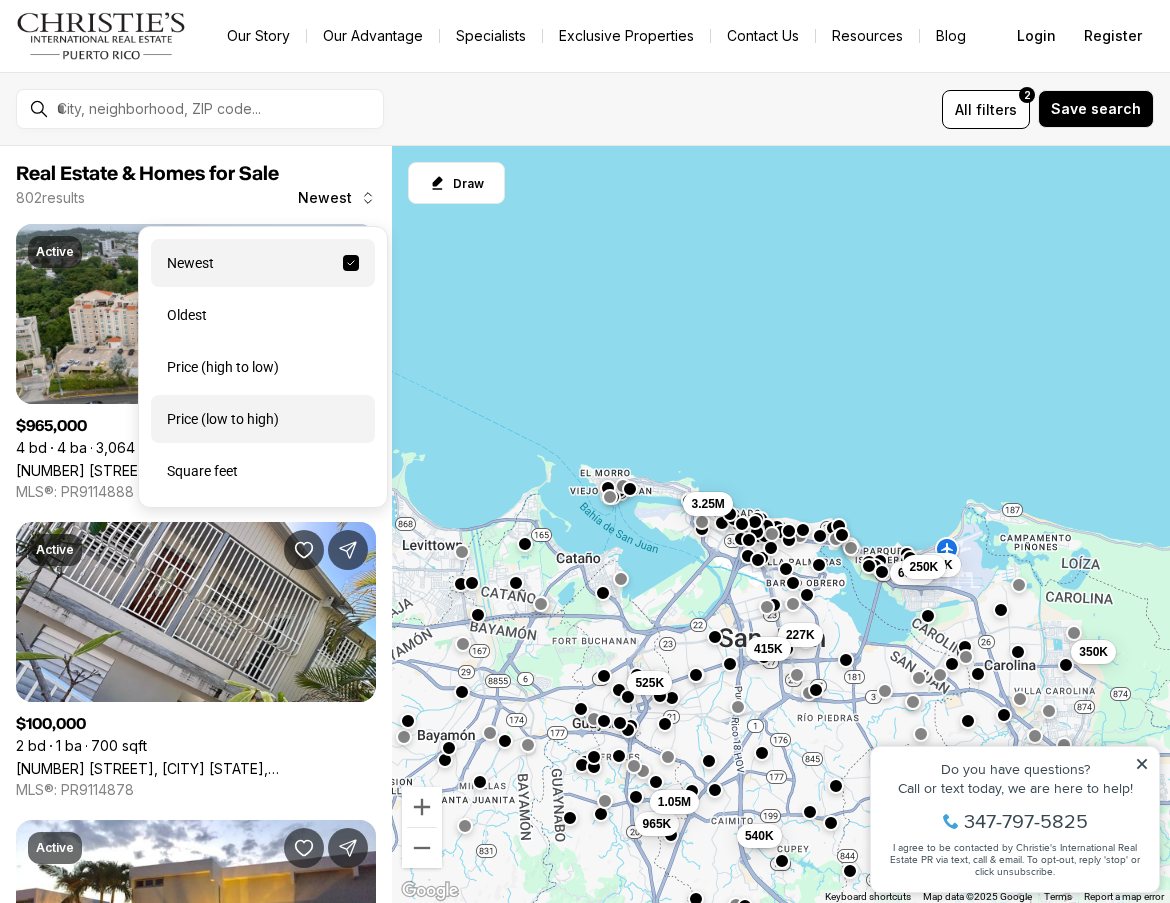 click on "Price (low to high)" at bounding box center (263, 419) 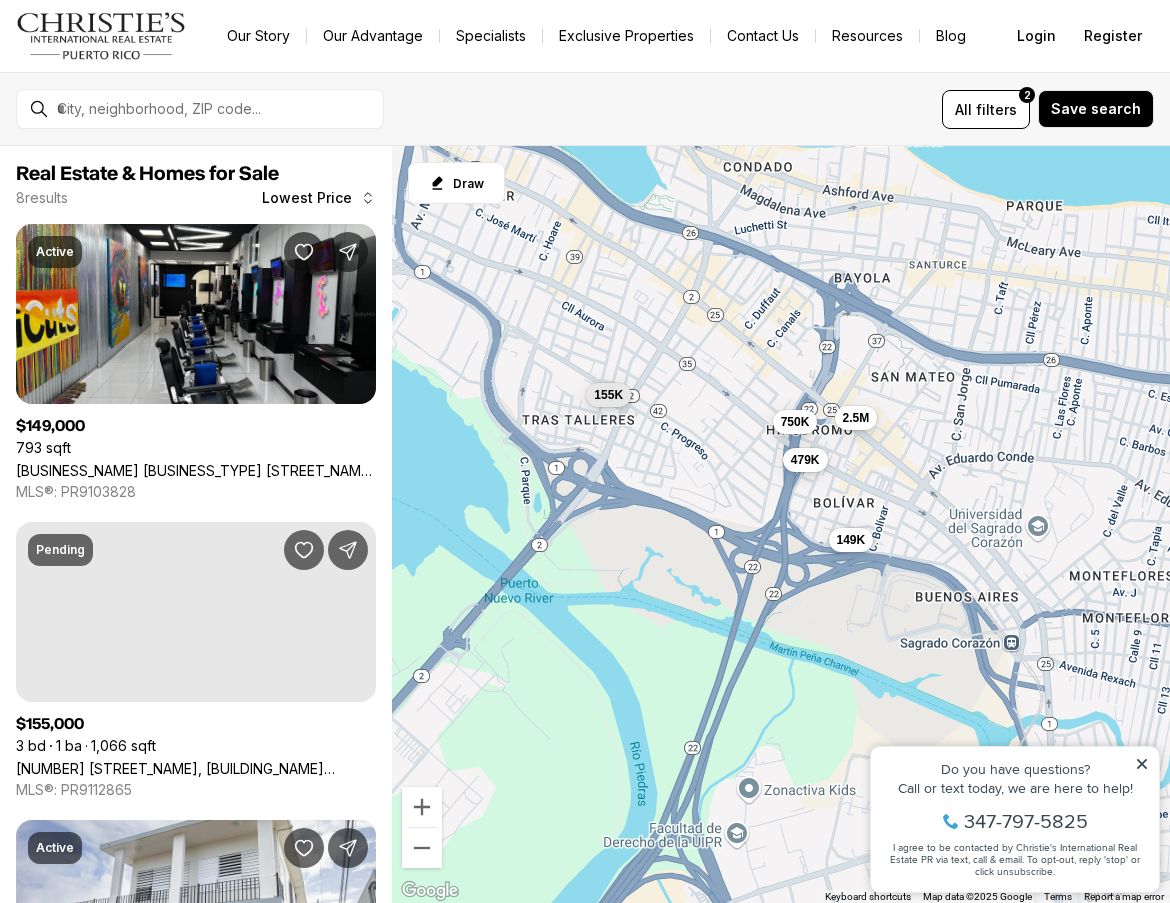 drag, startPoint x: 854, startPoint y: 456, endPoint x: 513, endPoint y: 691, distance: 414.13284 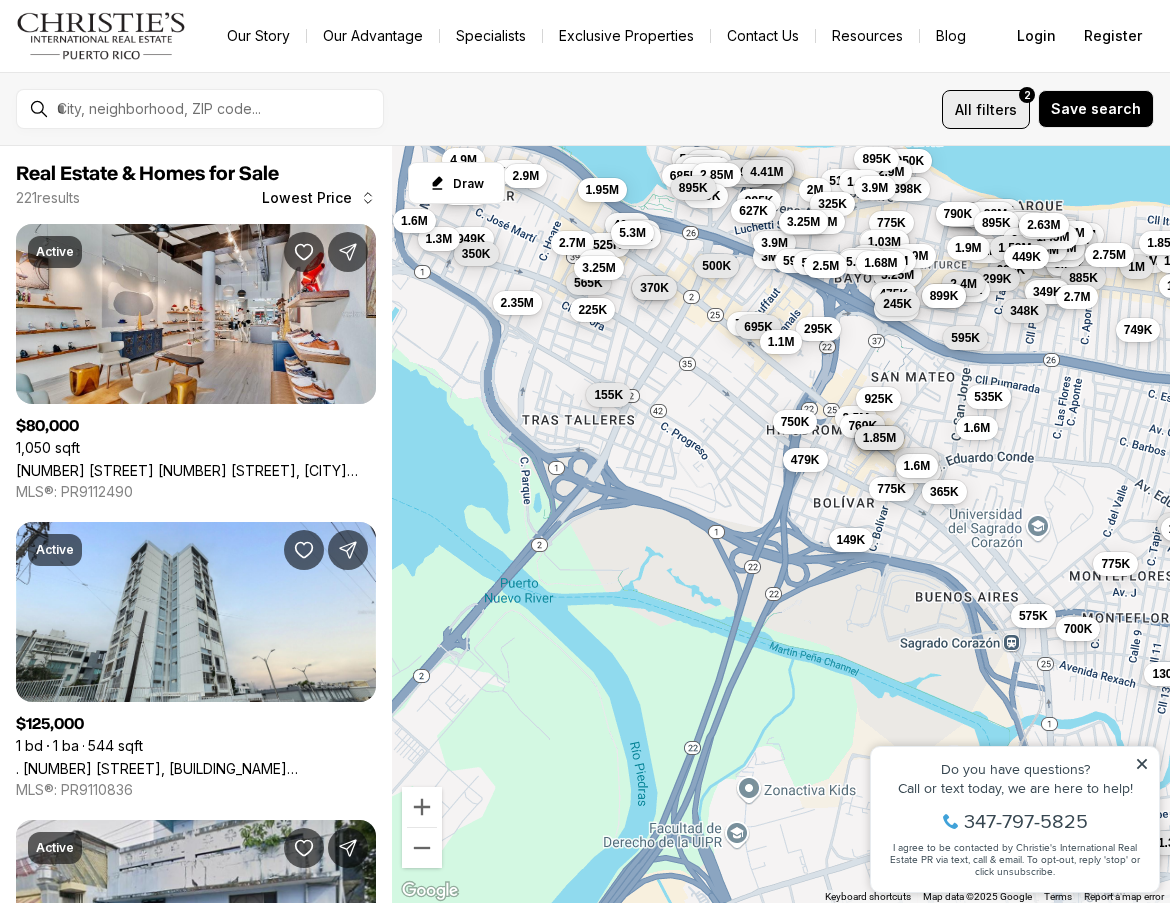click on "filters" at bounding box center [996, 109] 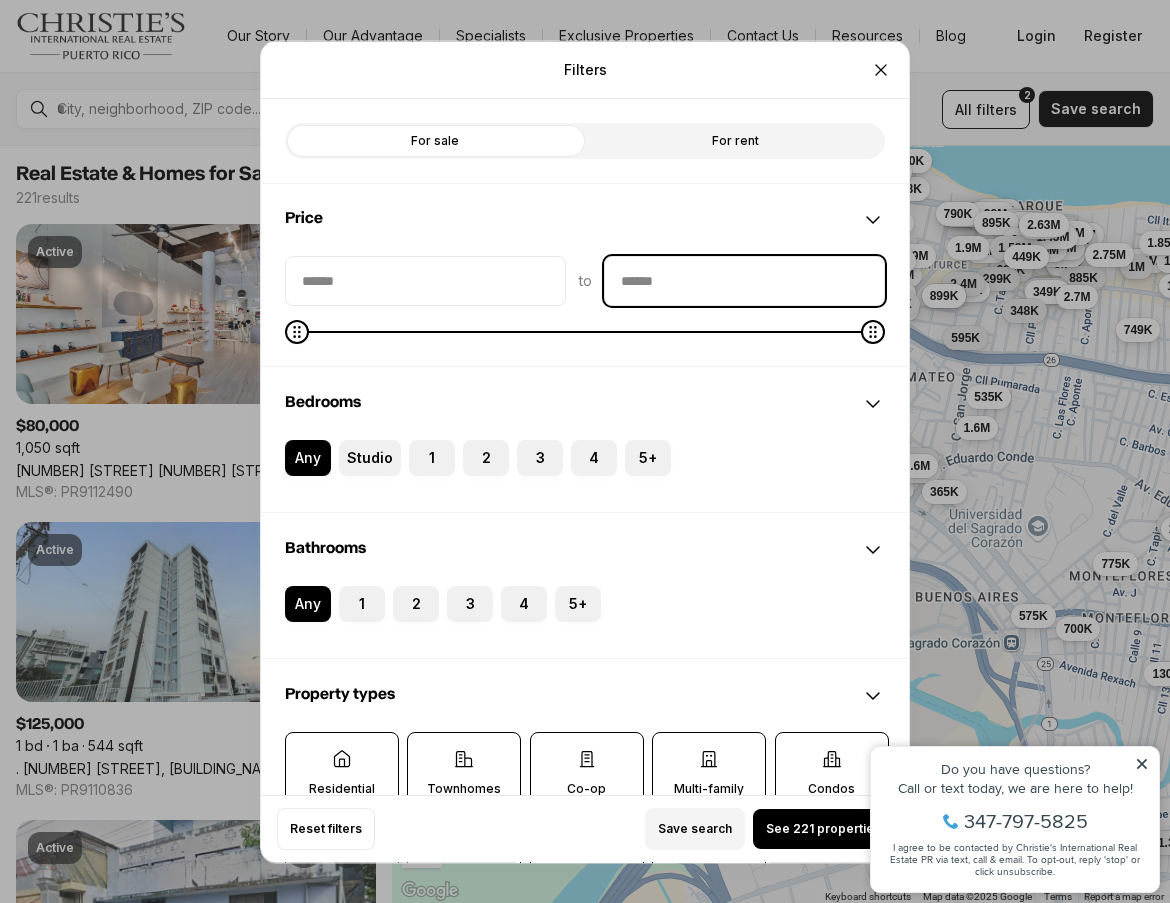click at bounding box center (744, 280) 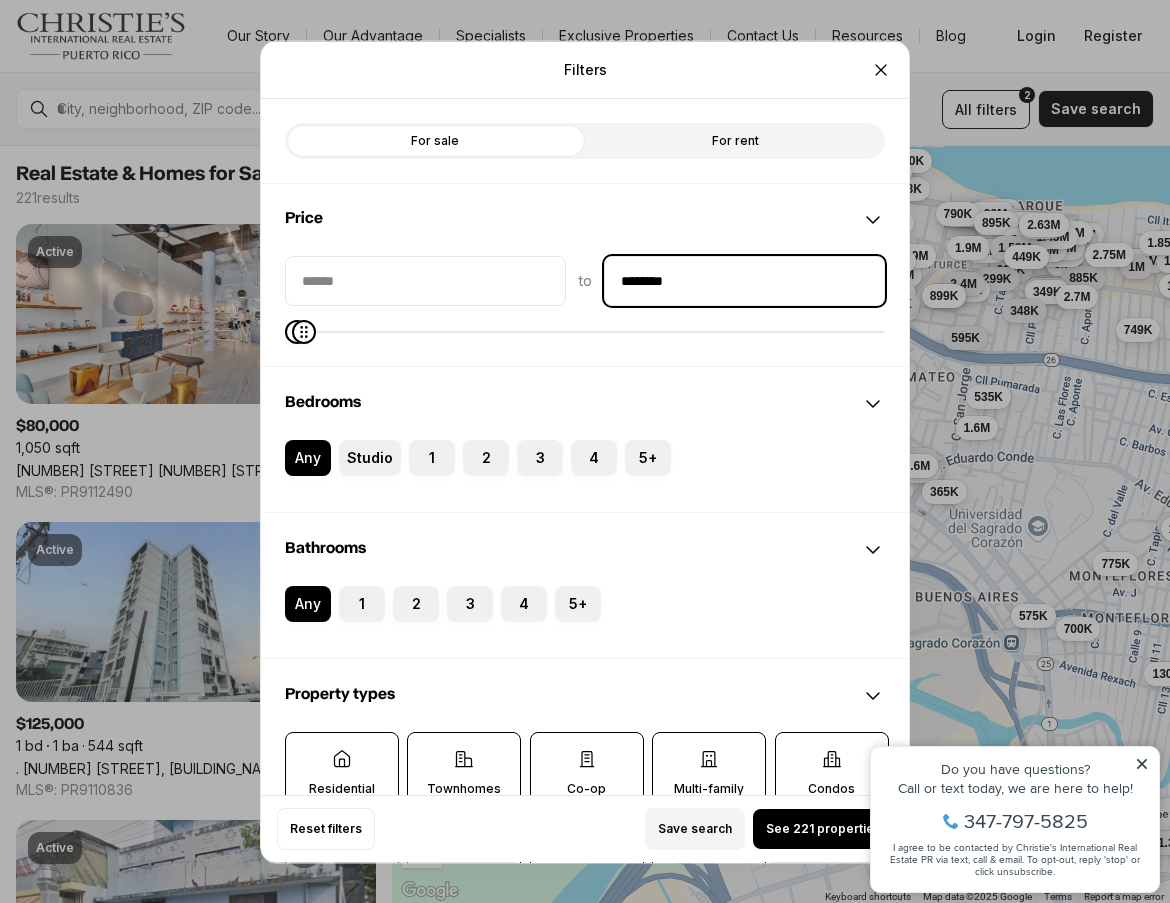 type on "********" 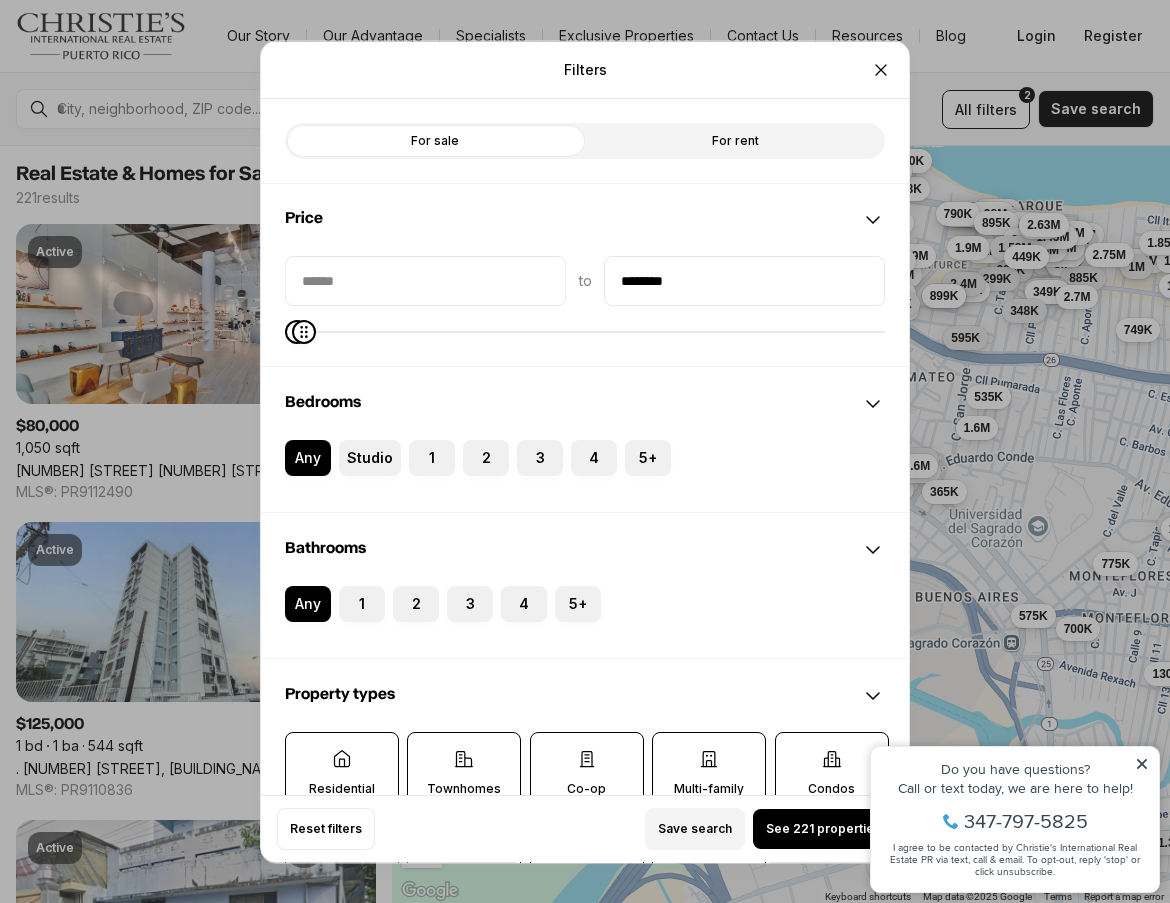 click on "Bedrooms" at bounding box center [585, 403] 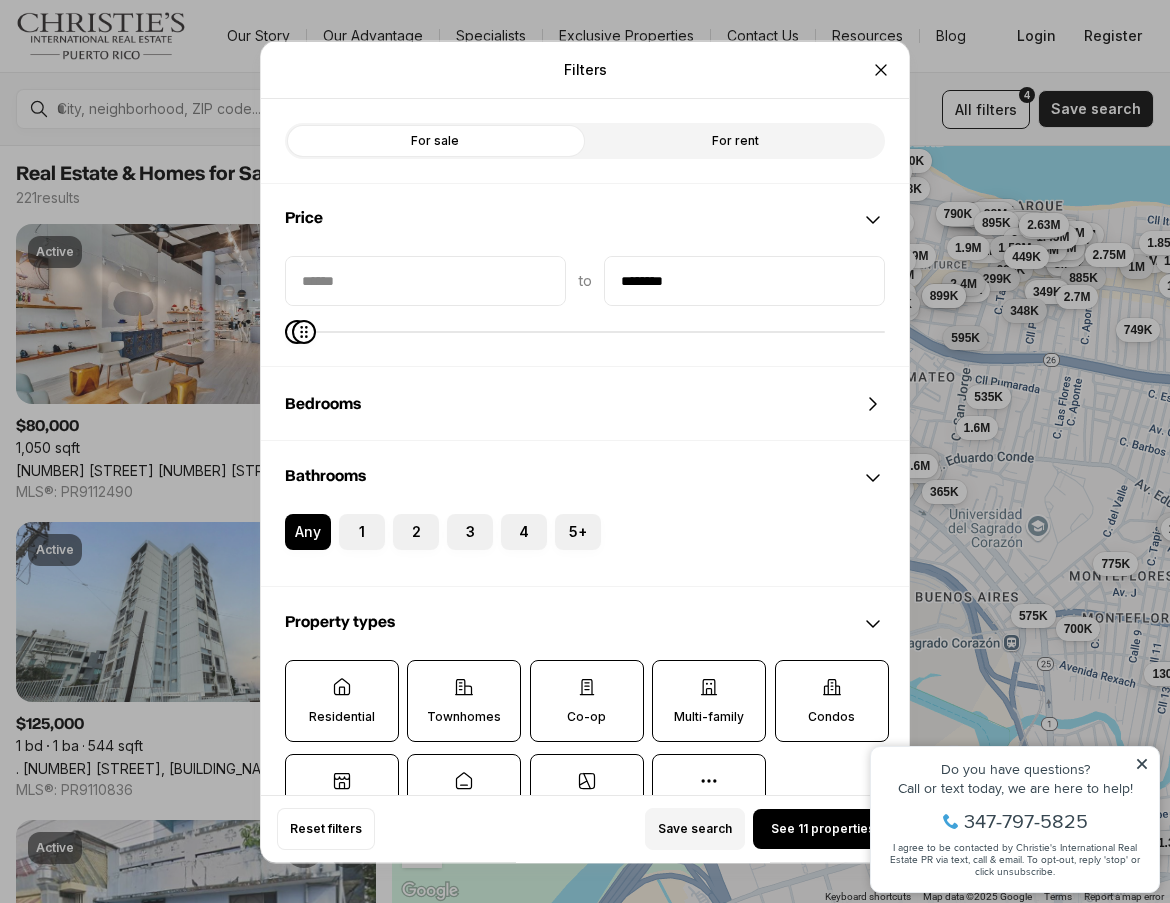 scroll, scrollTop: 200, scrollLeft: 0, axis: vertical 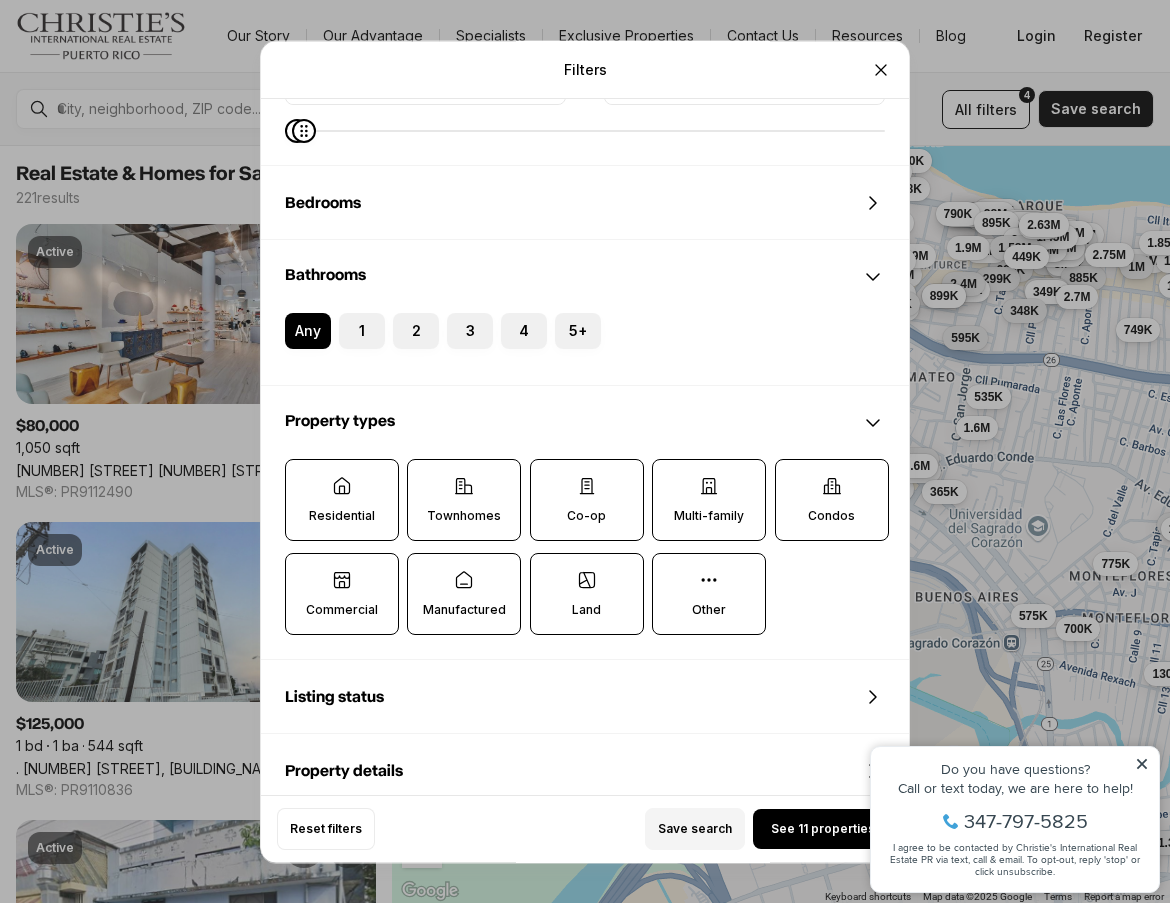 click on "Residential" at bounding box center [342, 500] 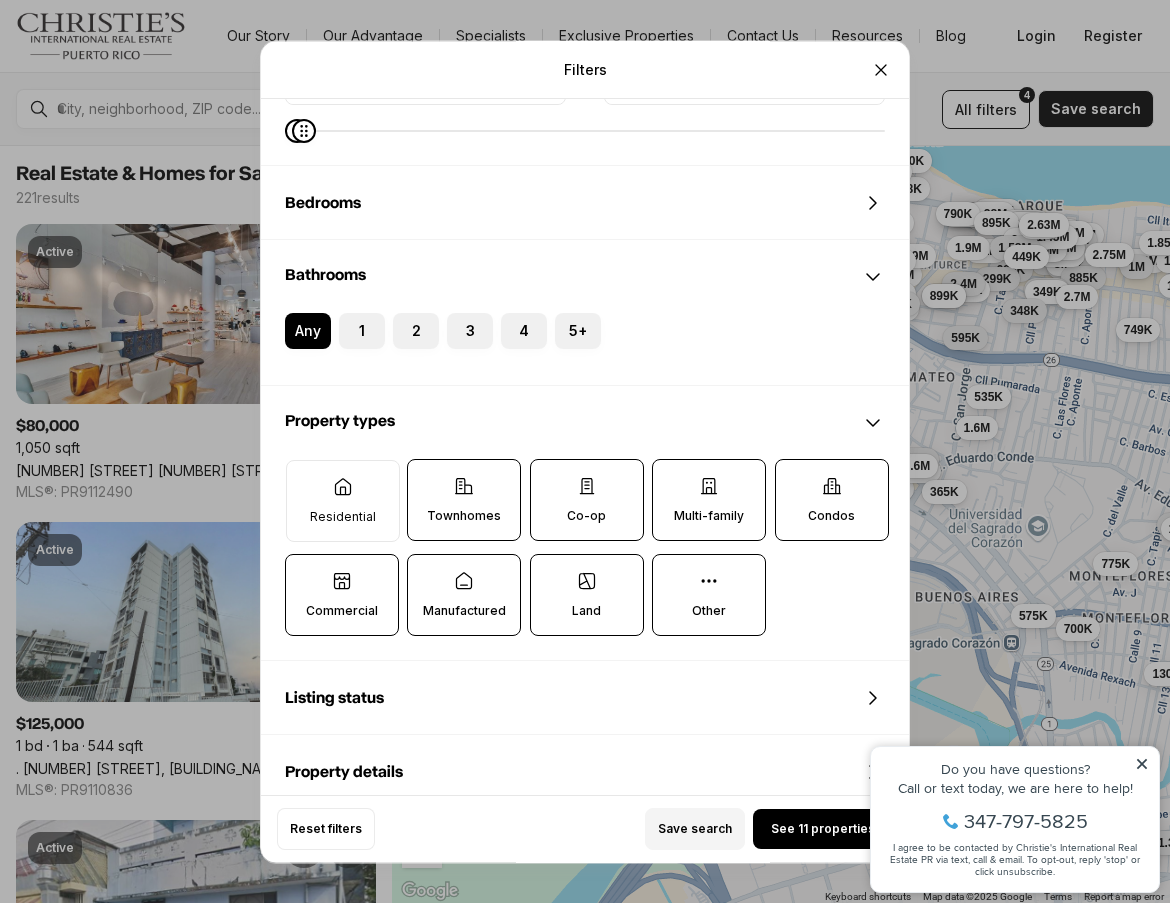 click on "Townhomes" at bounding box center (464, 516) 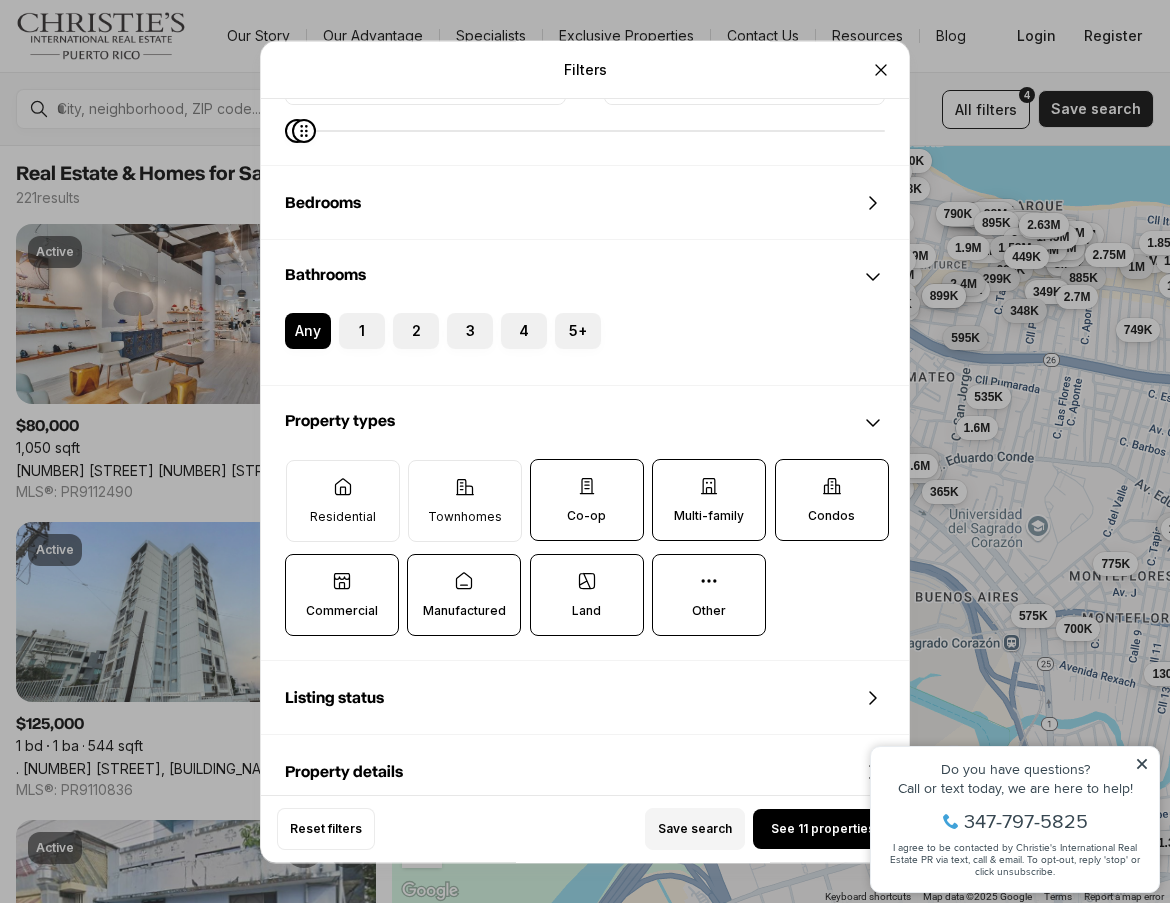click 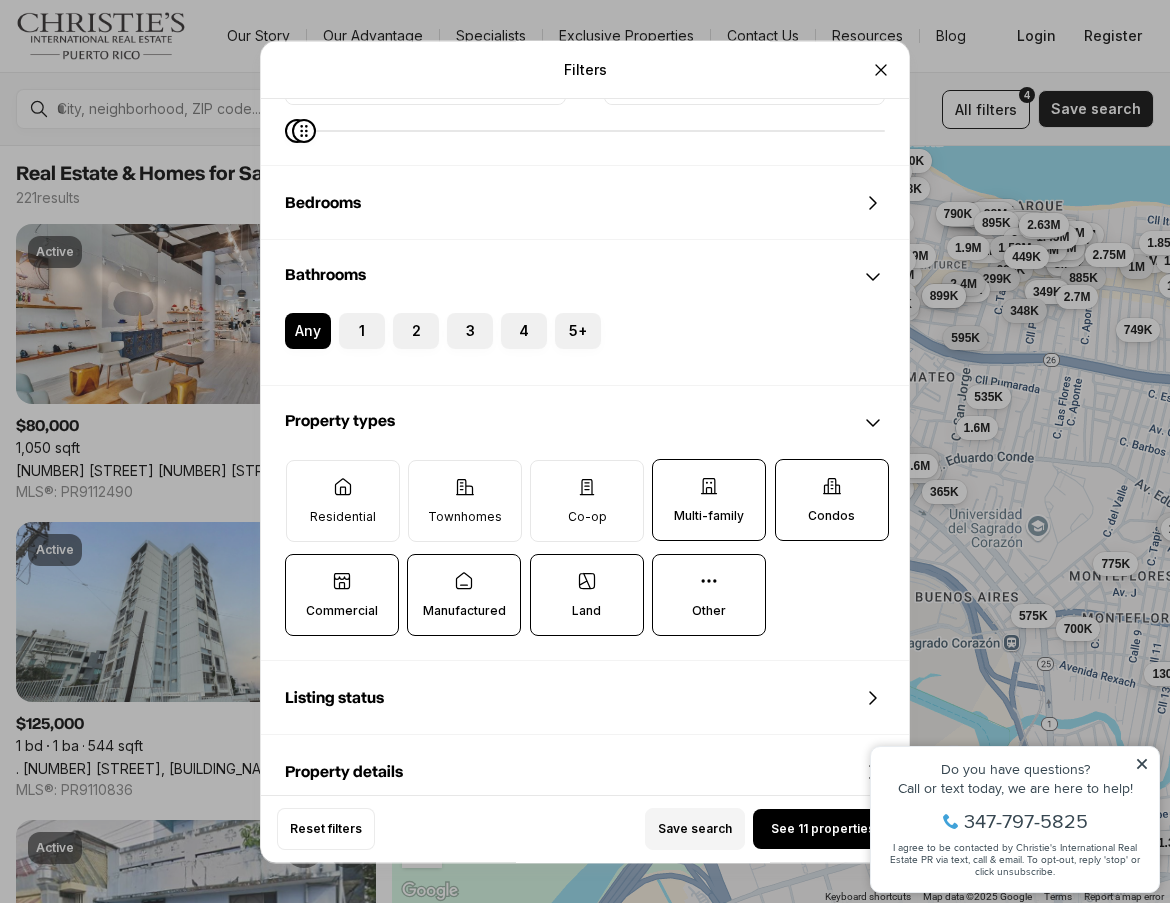 click on "Multi-family" at bounding box center [709, 500] 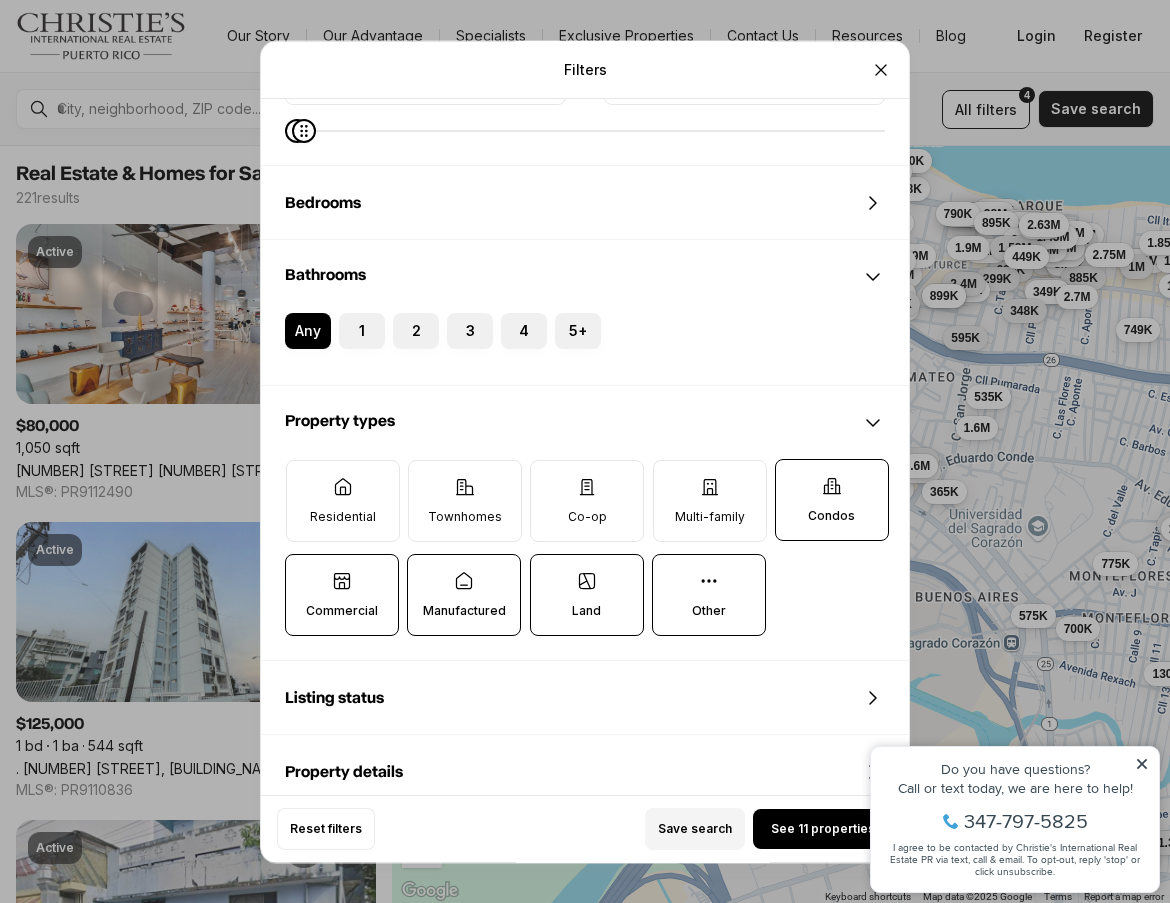 click on "Condos" at bounding box center [832, 500] 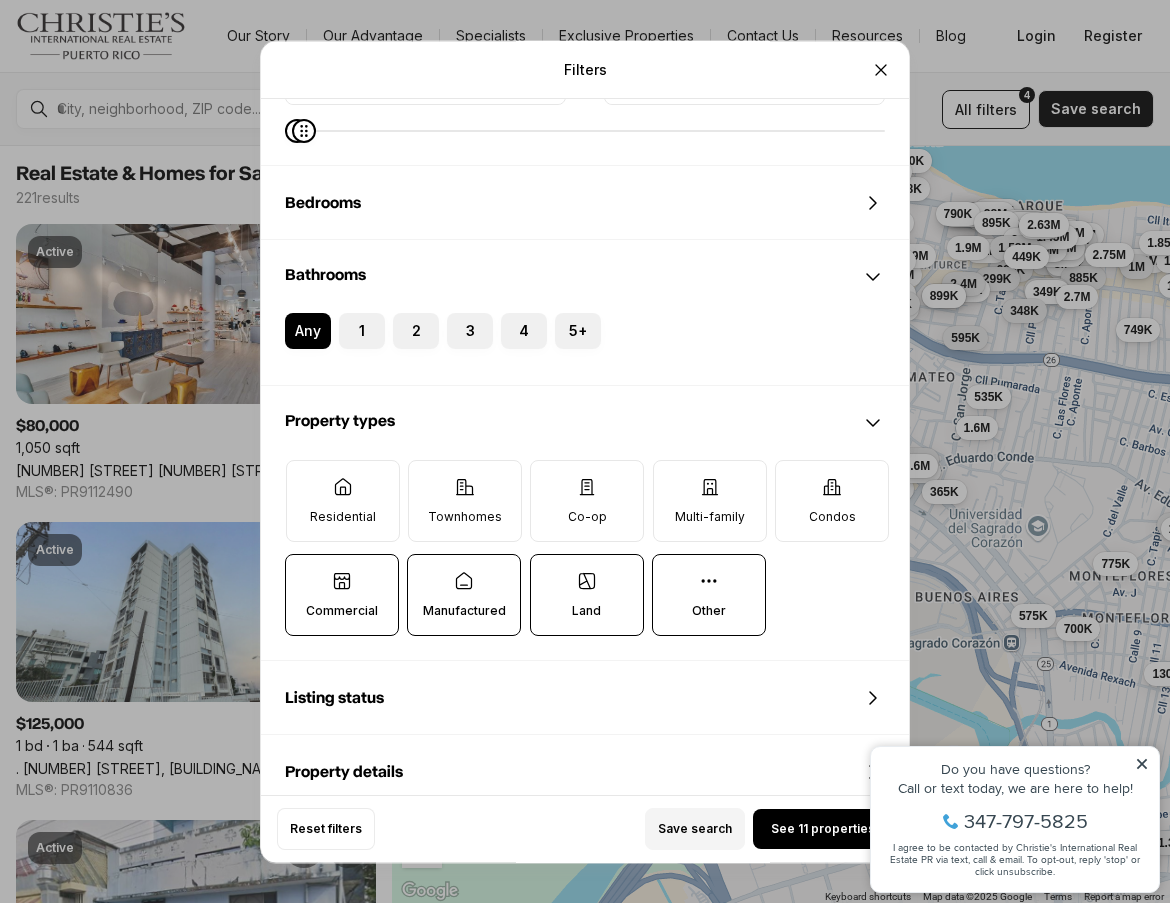 click 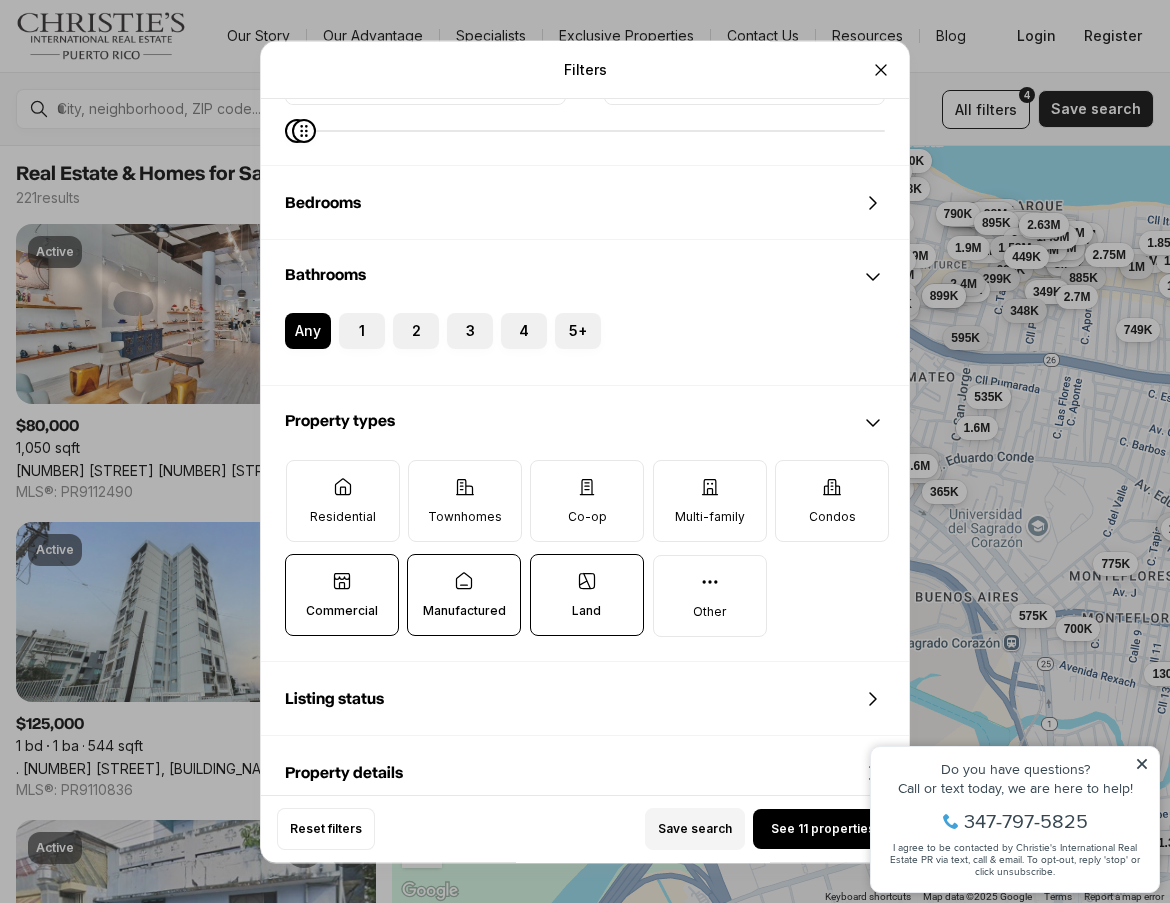 click on "Land" at bounding box center [586, 611] 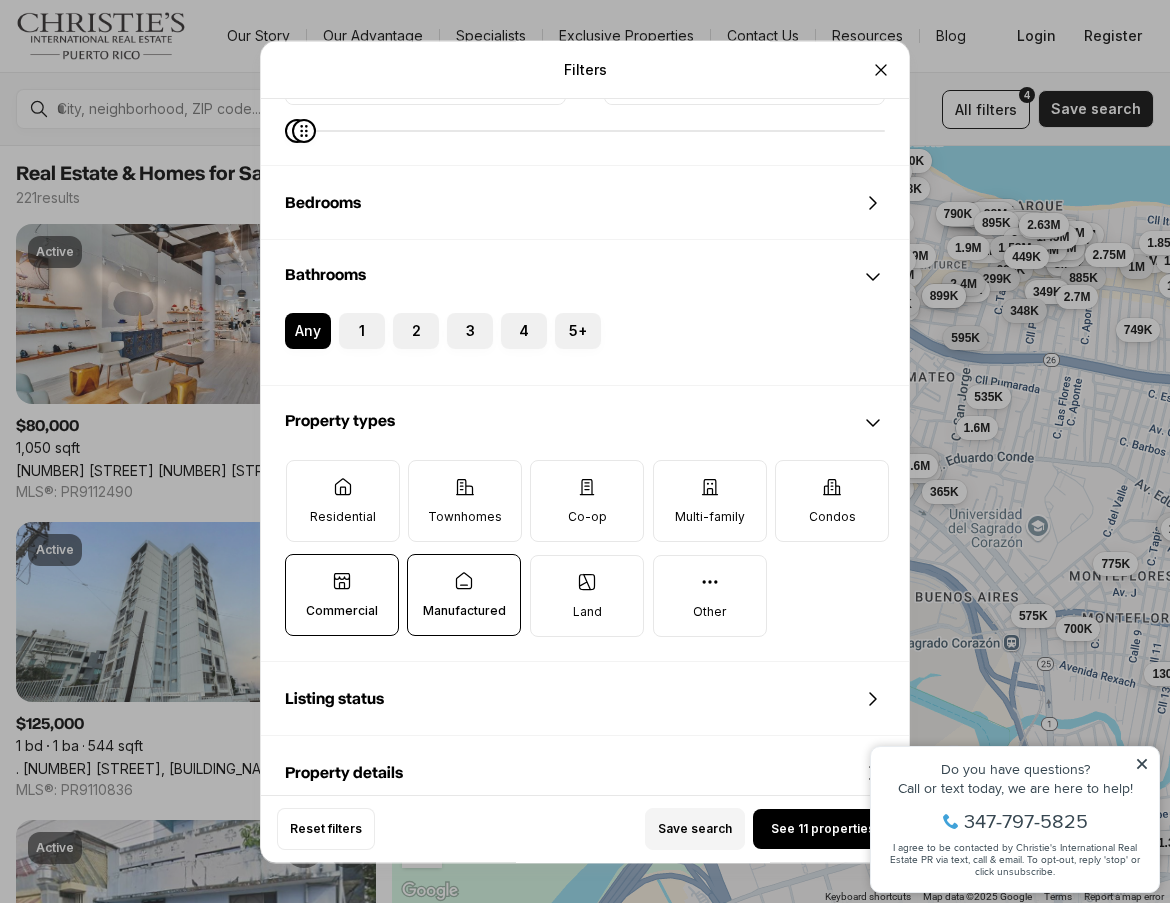 click on "Manufactured" at bounding box center [464, 595] 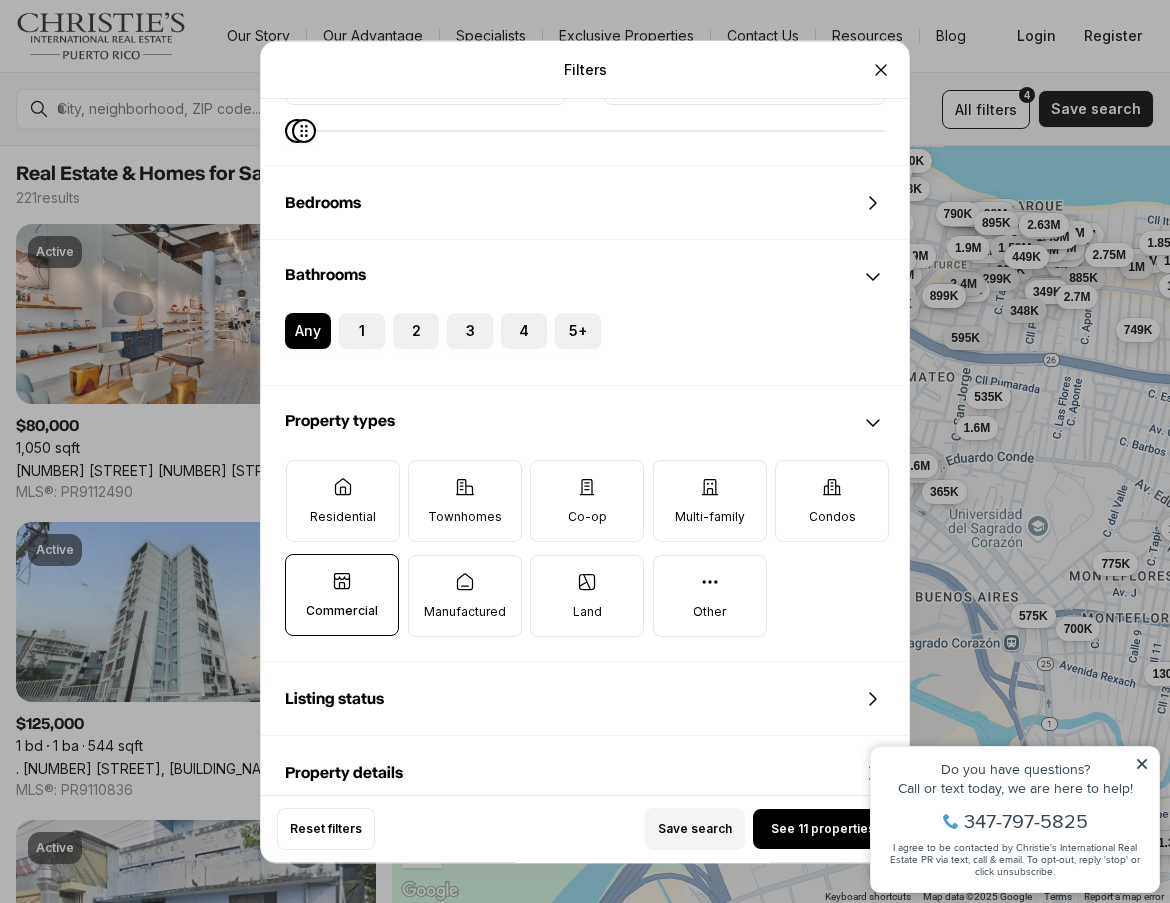 click on "Commercial" at bounding box center (342, 595) 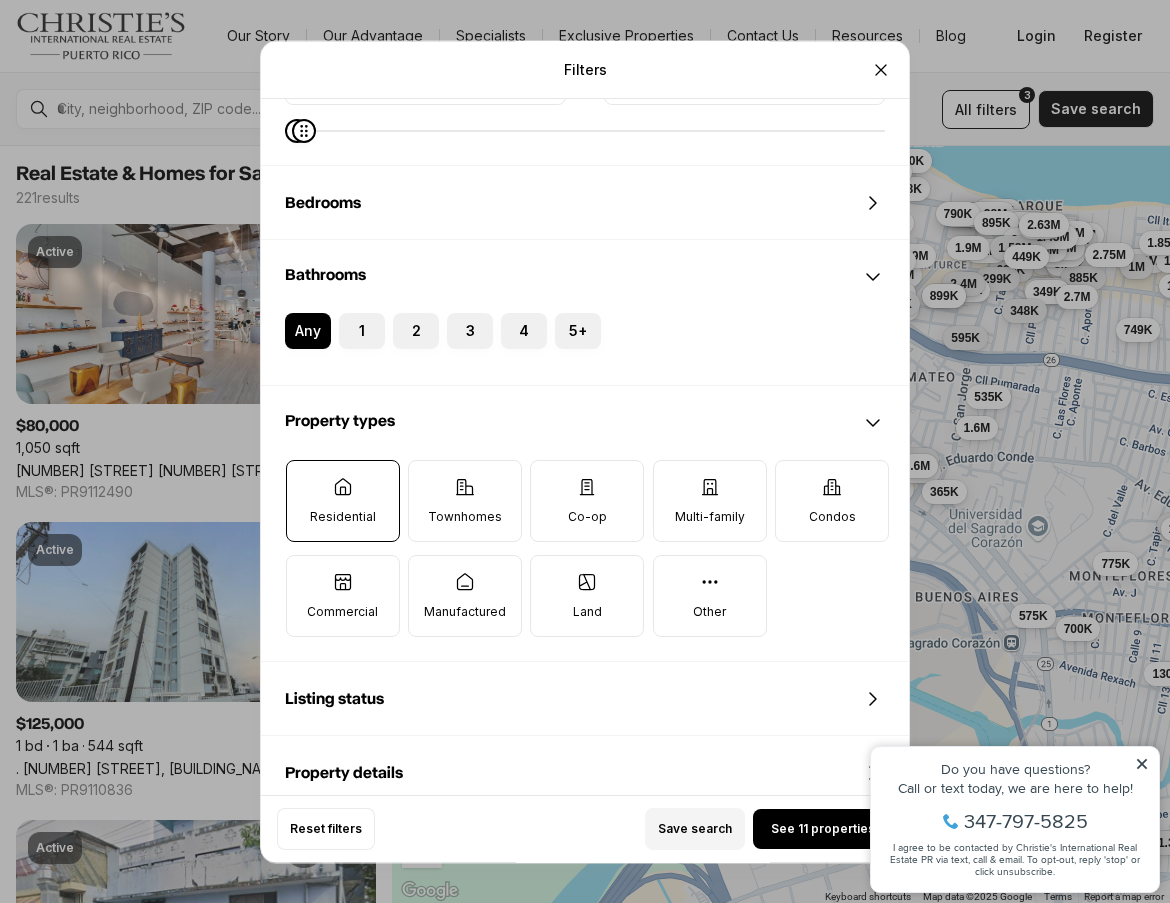 click on "Residential" at bounding box center [343, 501] 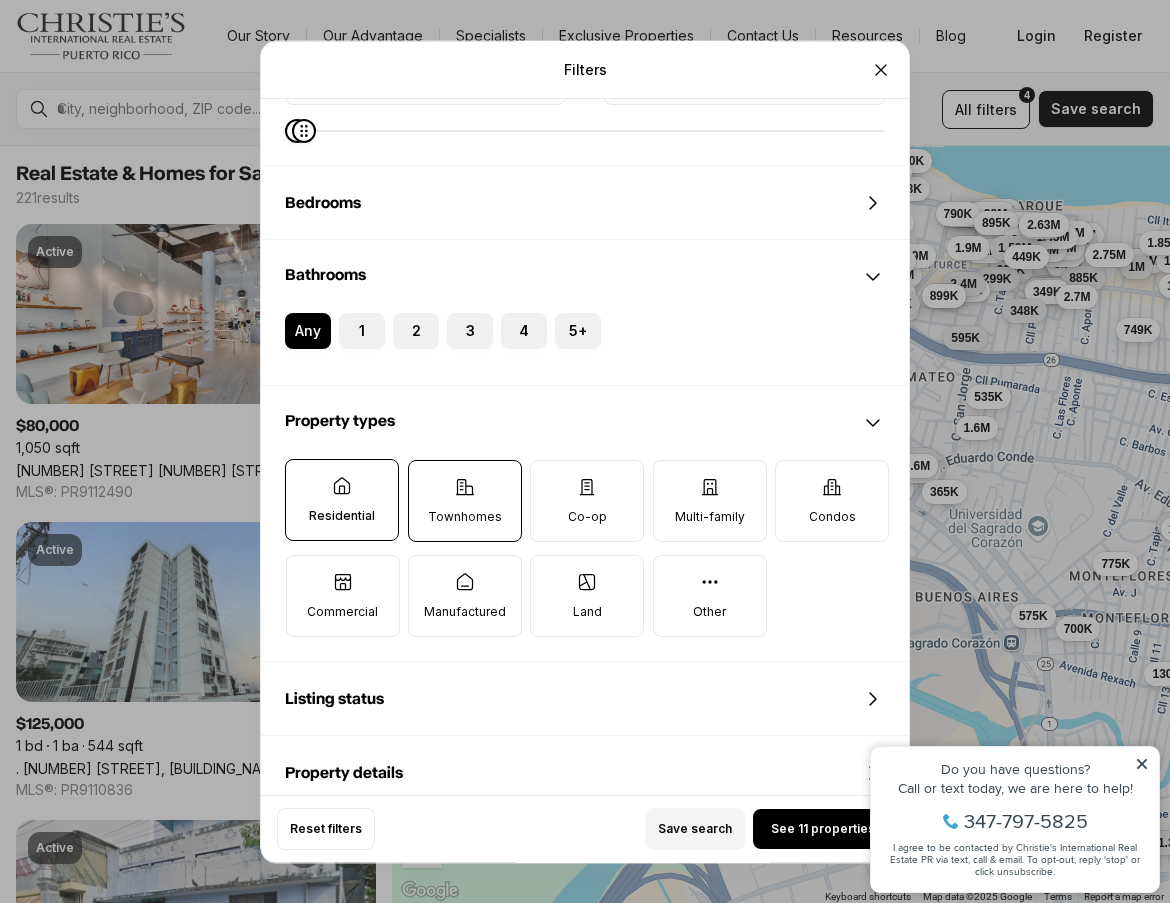 click on "Townhomes" at bounding box center [465, 501] 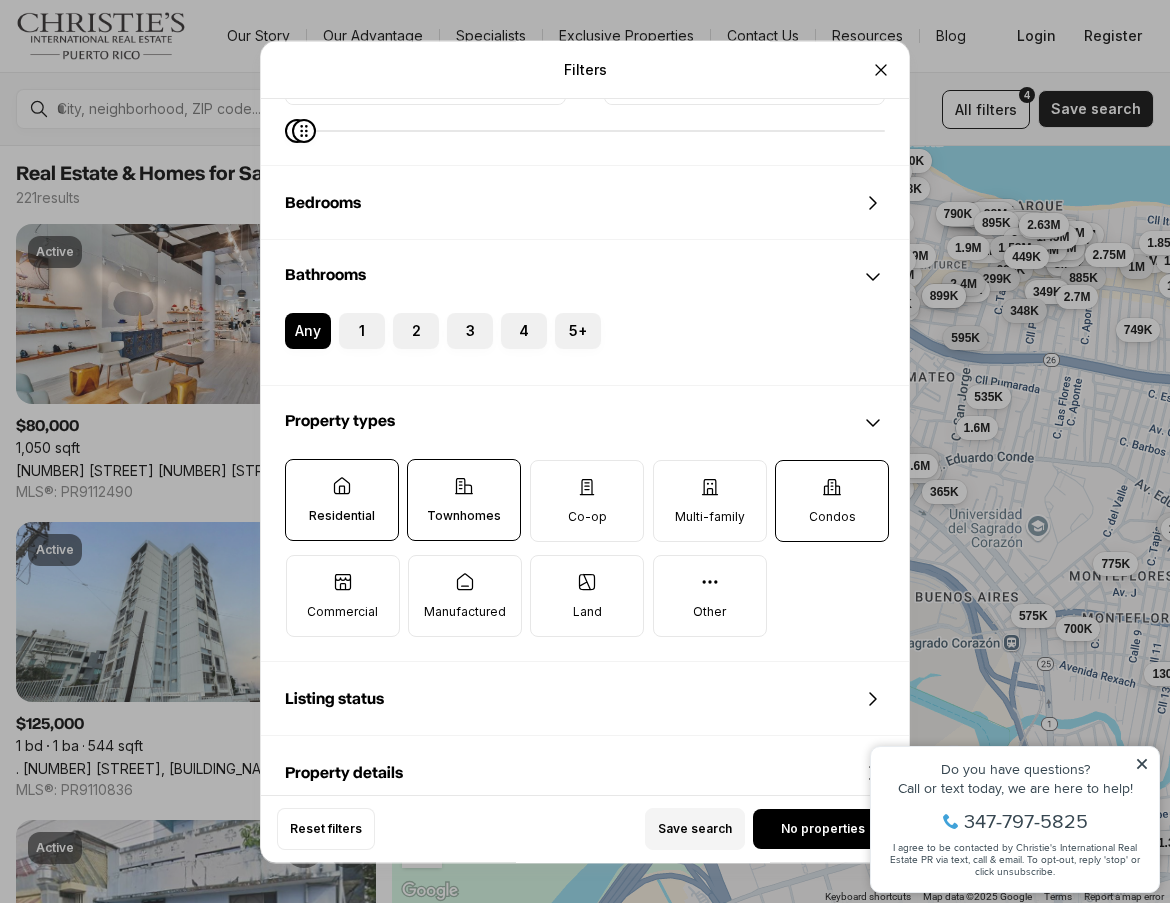 click 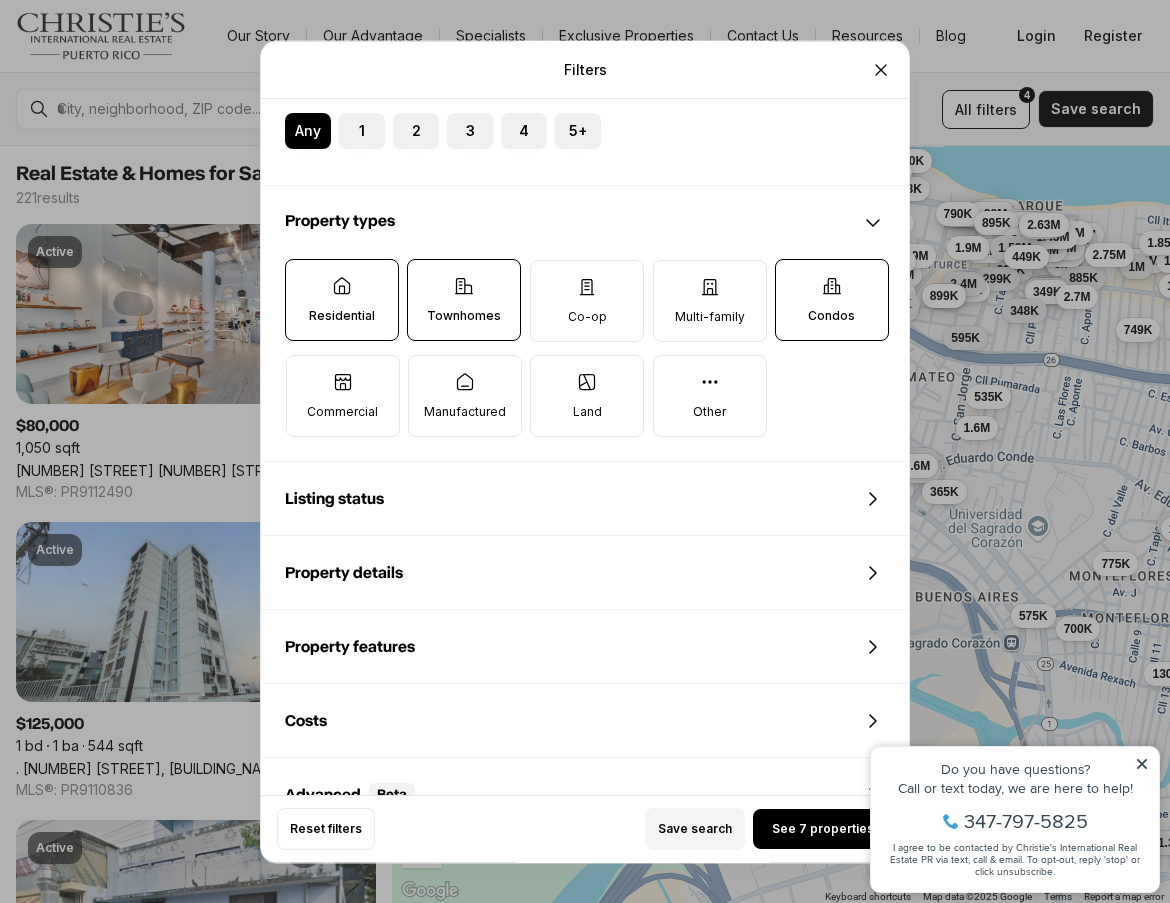click on "Listing status" at bounding box center (585, 499) 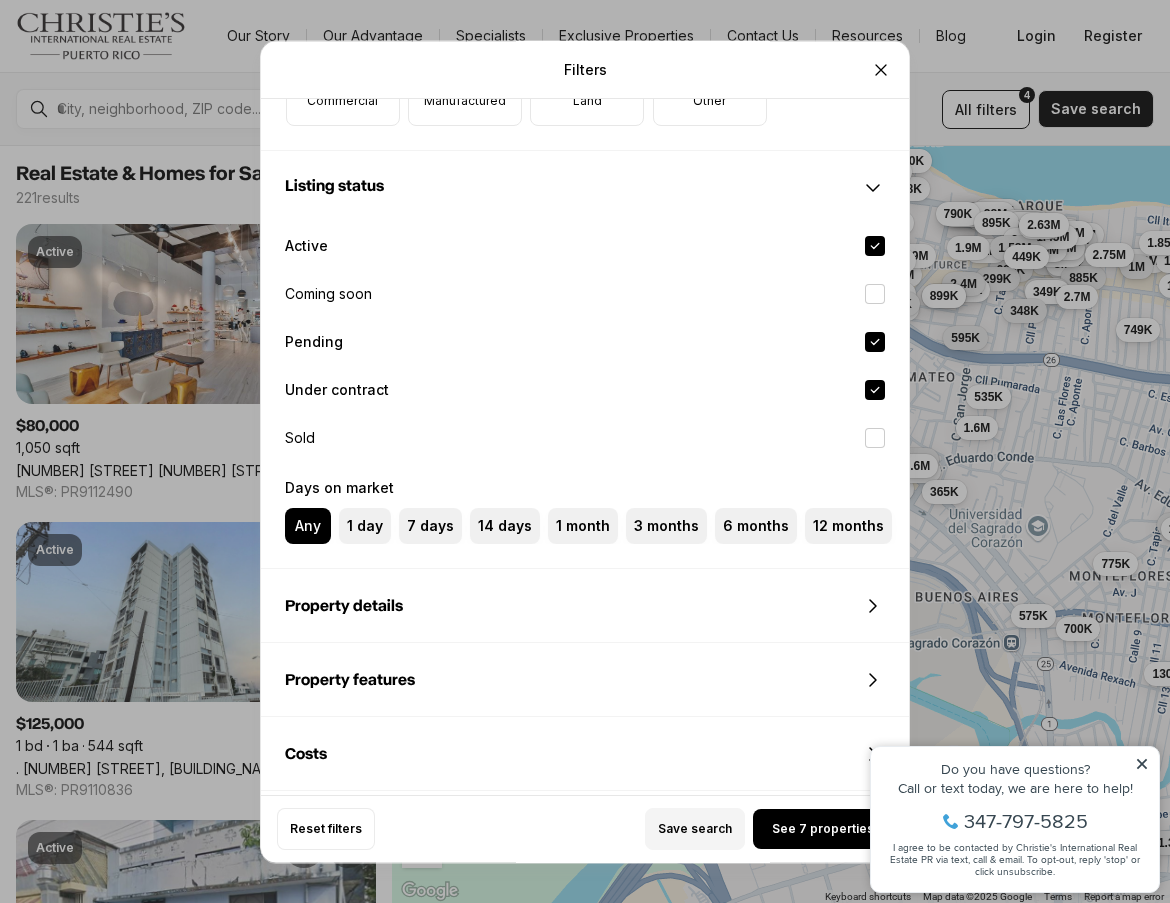 scroll, scrollTop: 765, scrollLeft: 0, axis: vertical 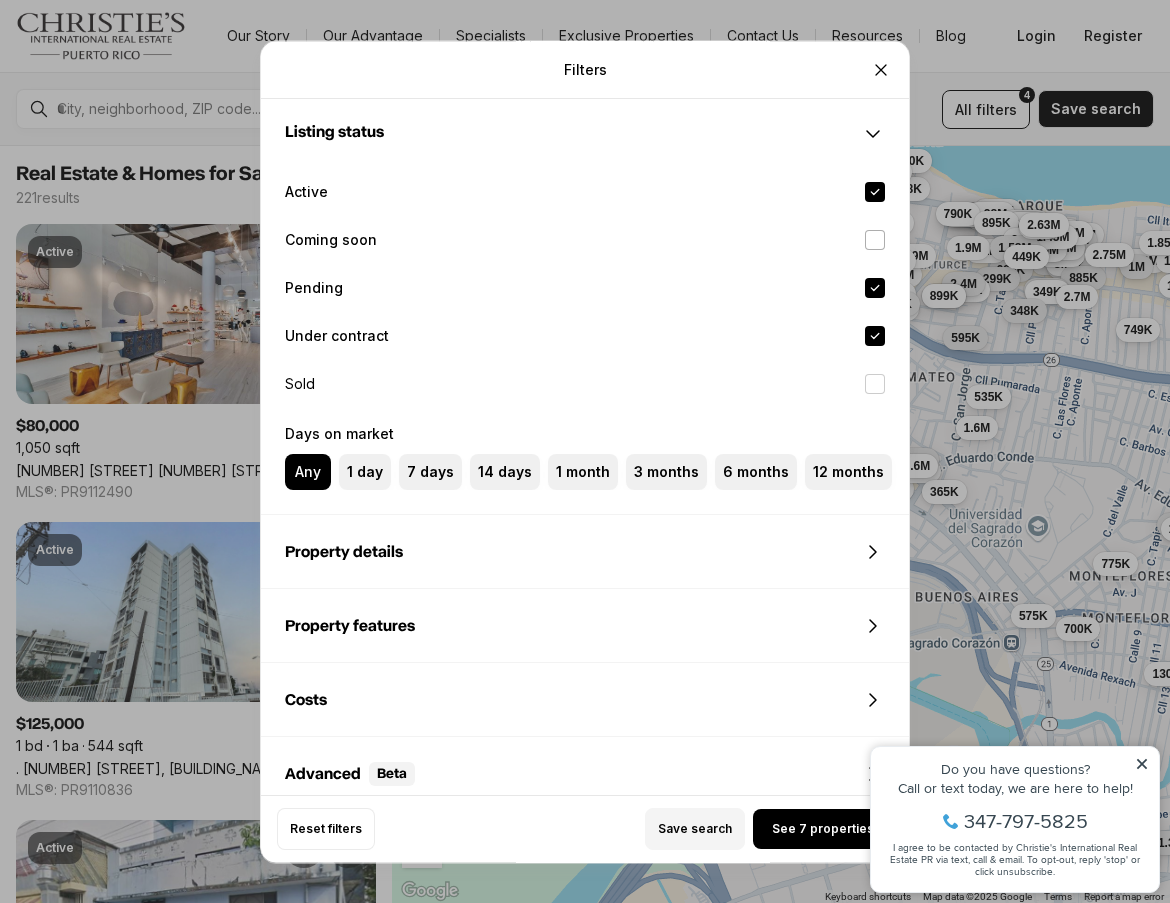 click on "Coming soon" at bounding box center [875, 240] 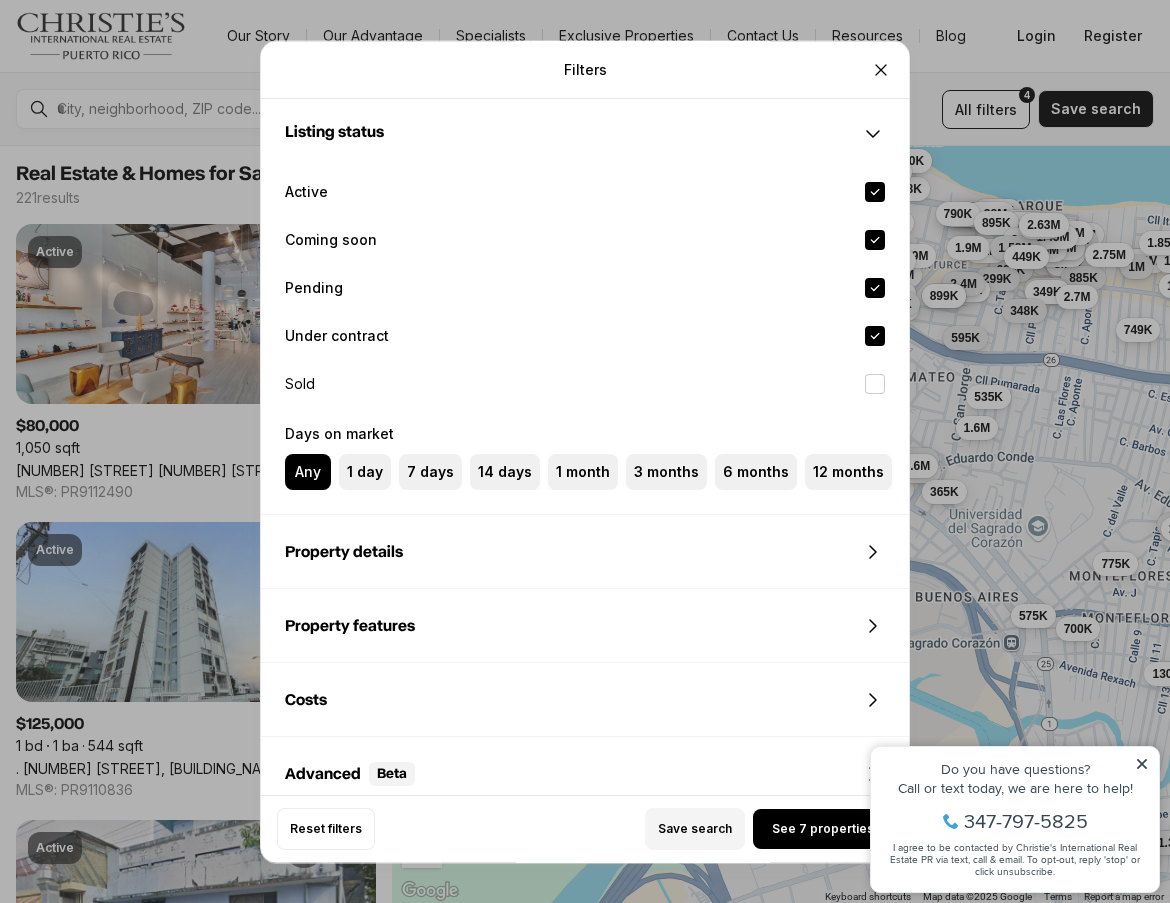 click on "Pending" at bounding box center [875, 288] 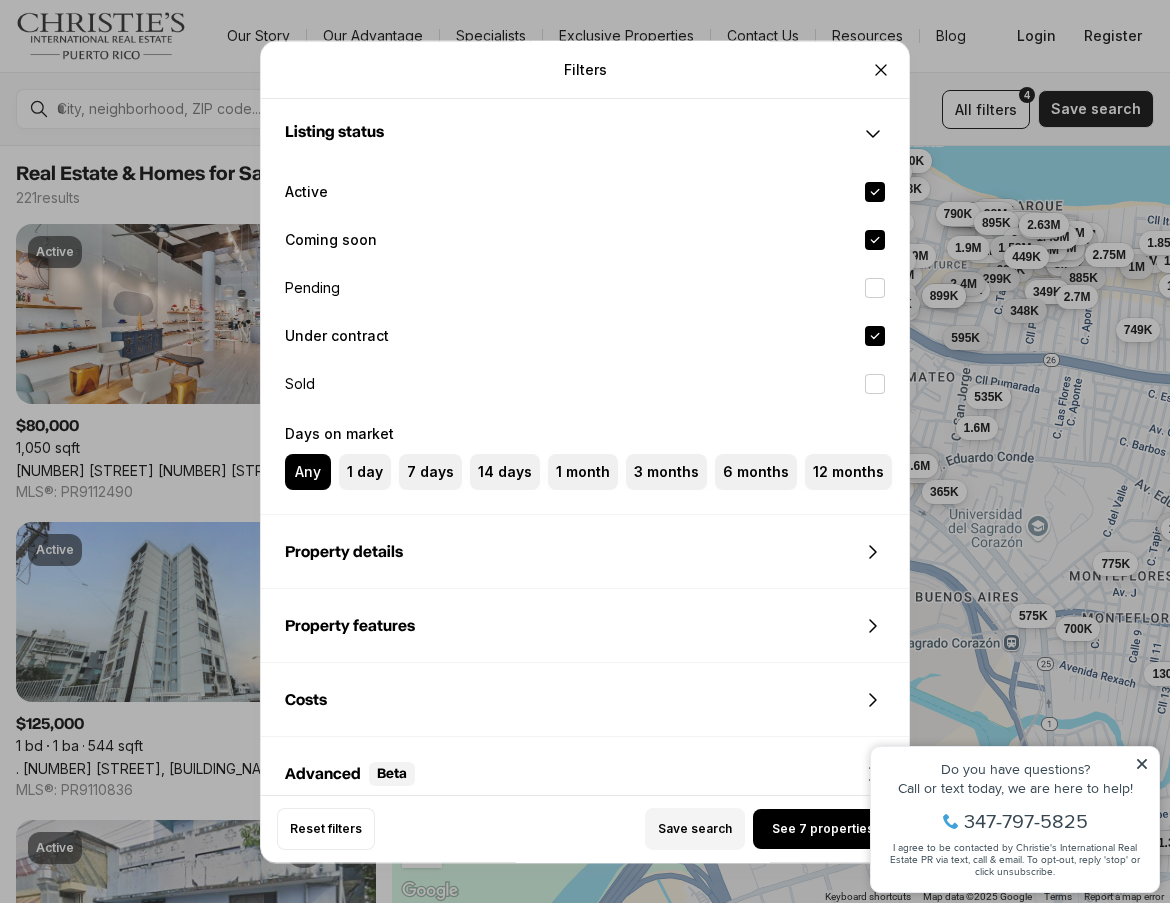 click on "Under contract" at bounding box center [875, 336] 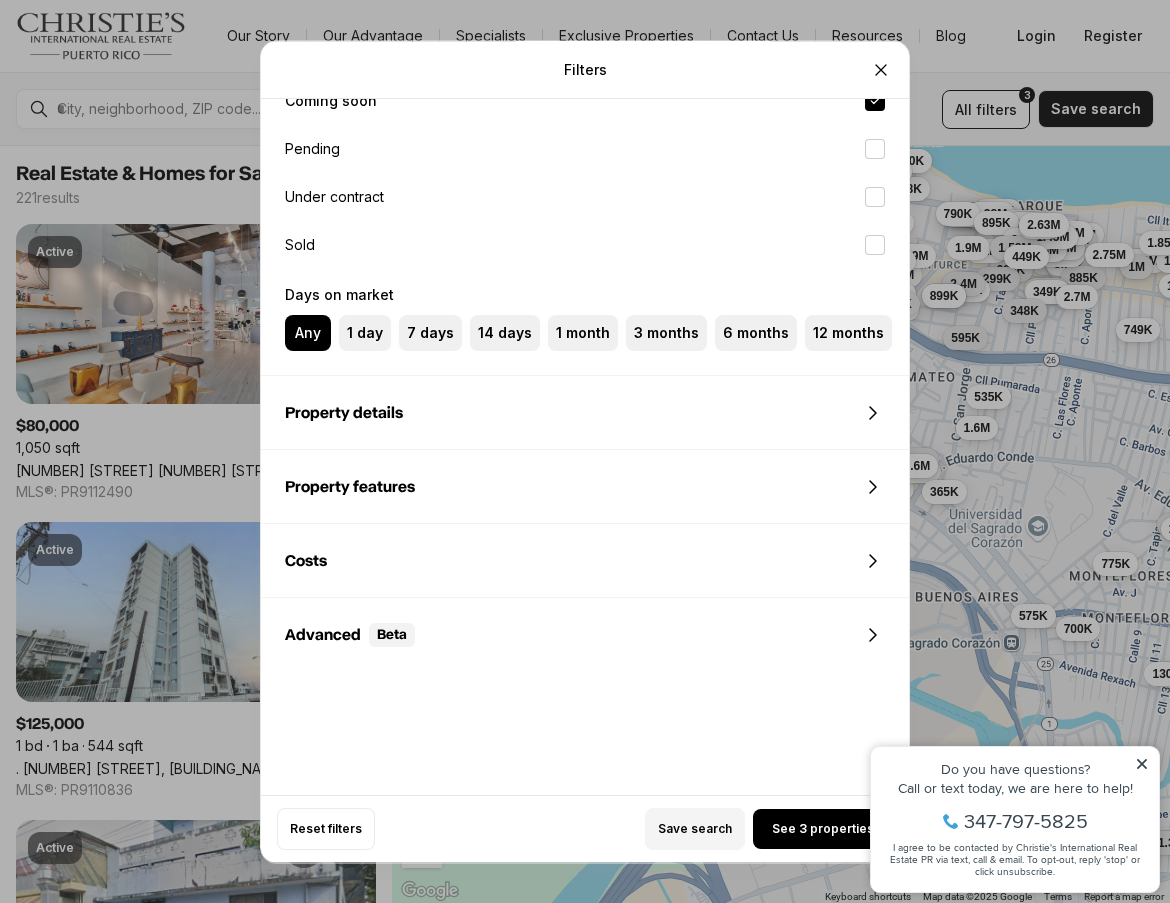 click on "Property details" at bounding box center [585, 413] 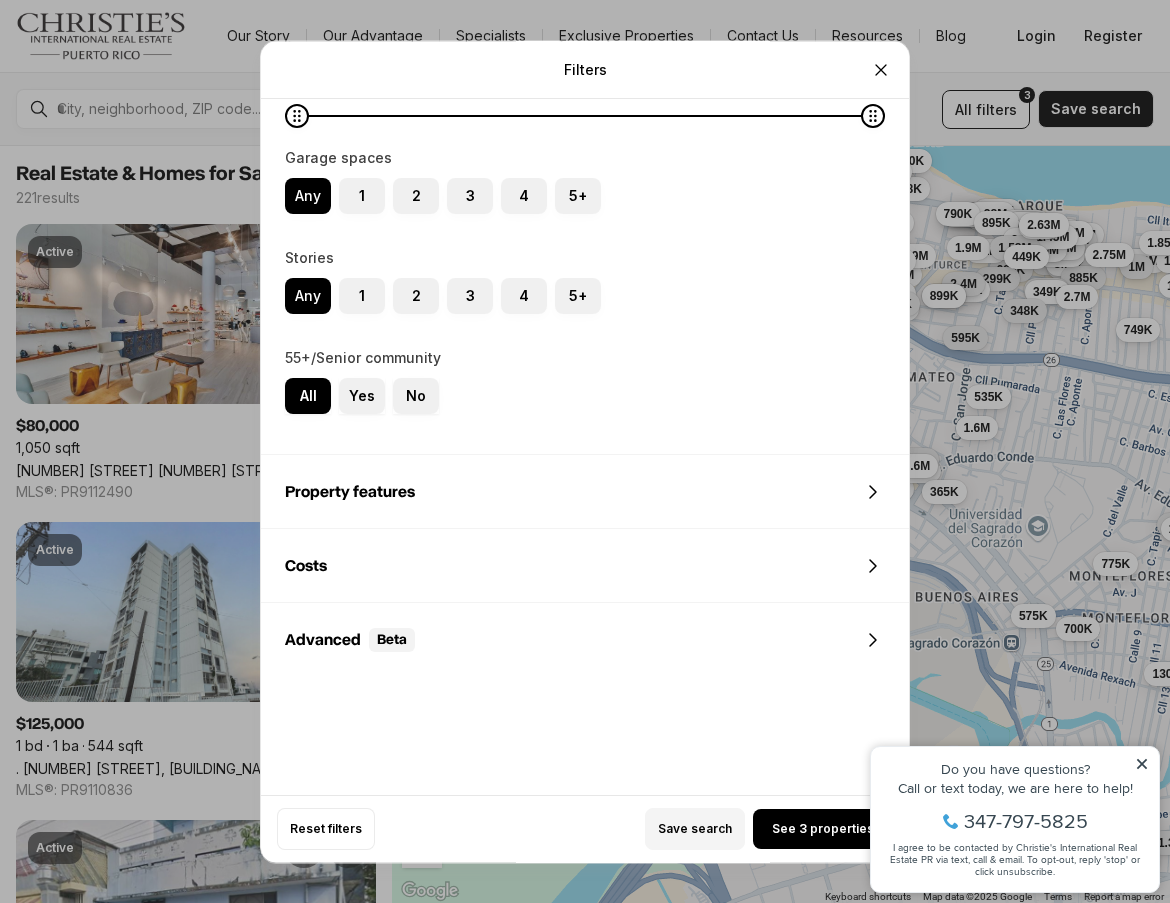 scroll, scrollTop: 1610, scrollLeft: 0, axis: vertical 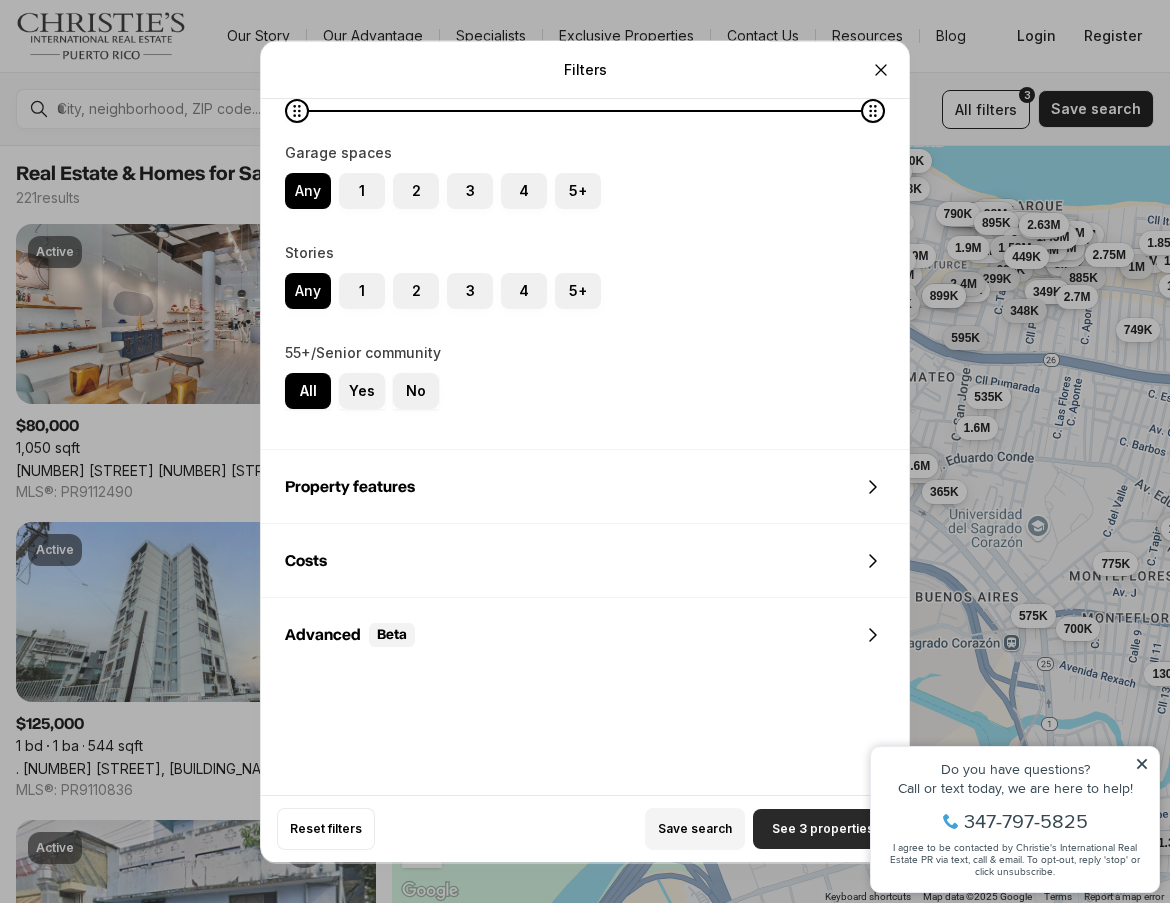 click on "See 3 properties" at bounding box center (823, 829) 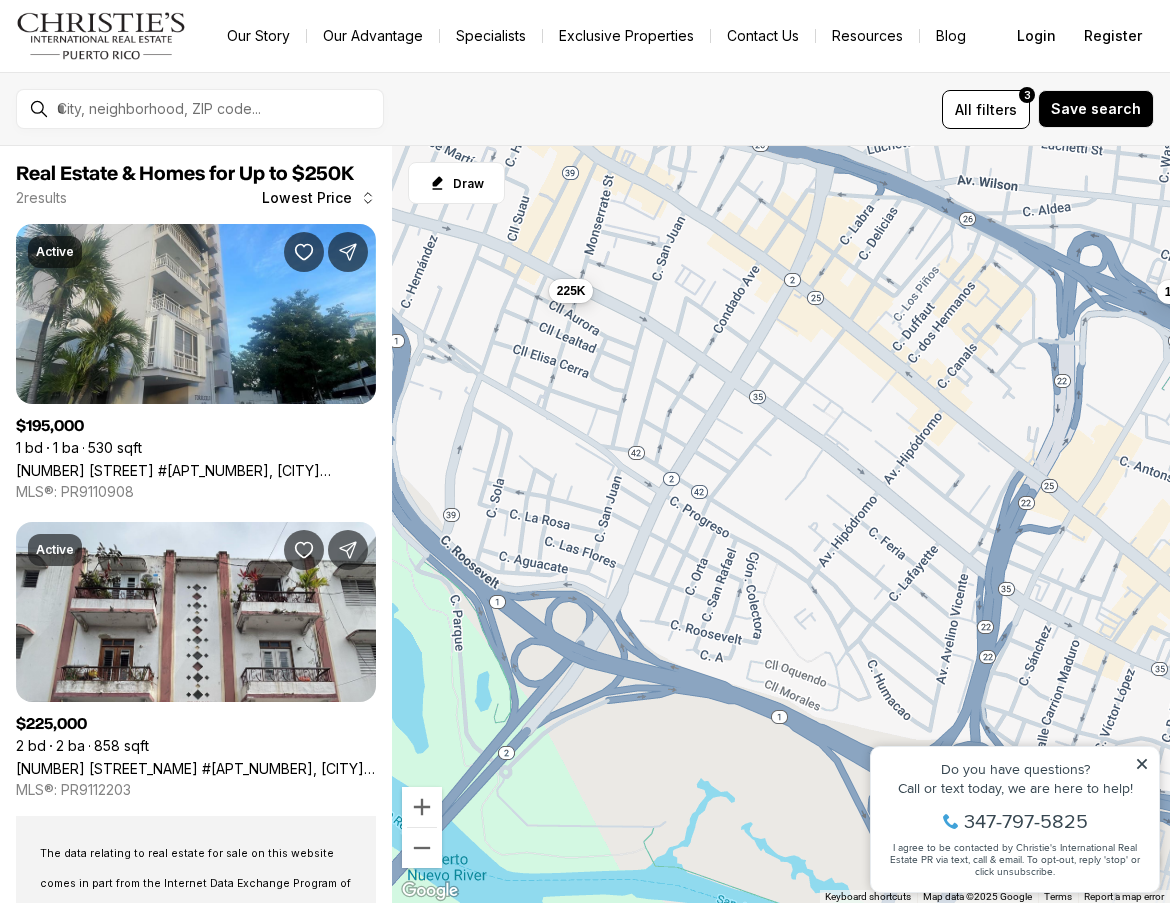 click on "225K" at bounding box center (571, 291) 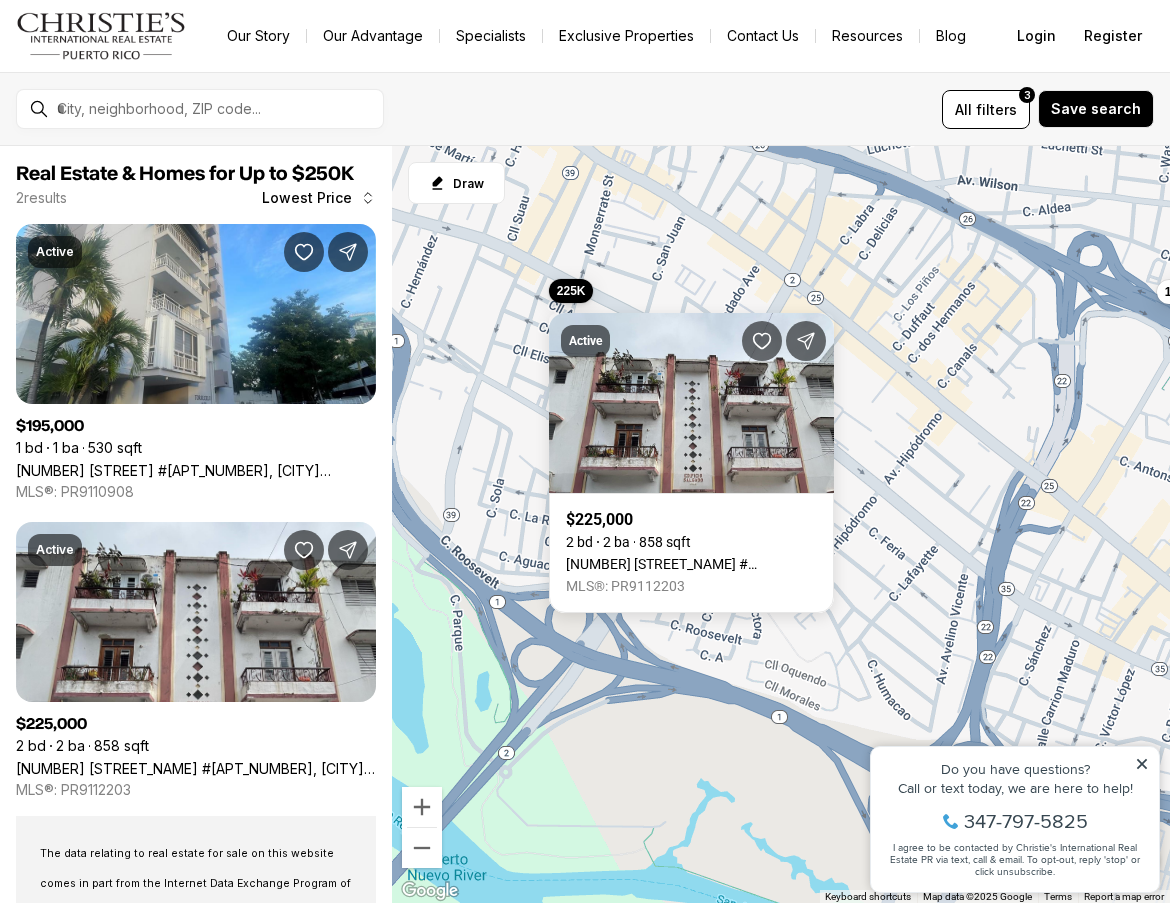 click on "195K 225K" at bounding box center [781, 525] 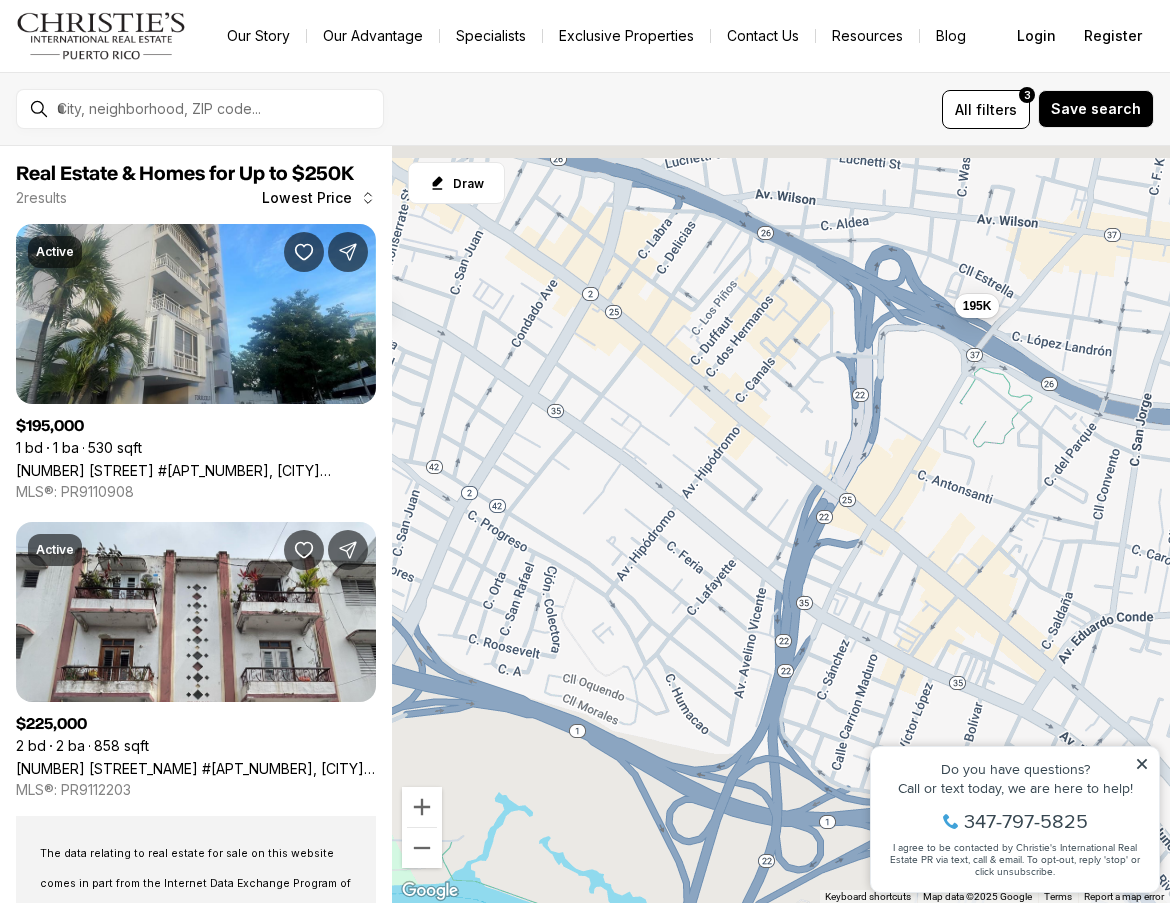 drag, startPoint x: 953, startPoint y: 383, endPoint x: 769, endPoint y: 402, distance: 184.97838 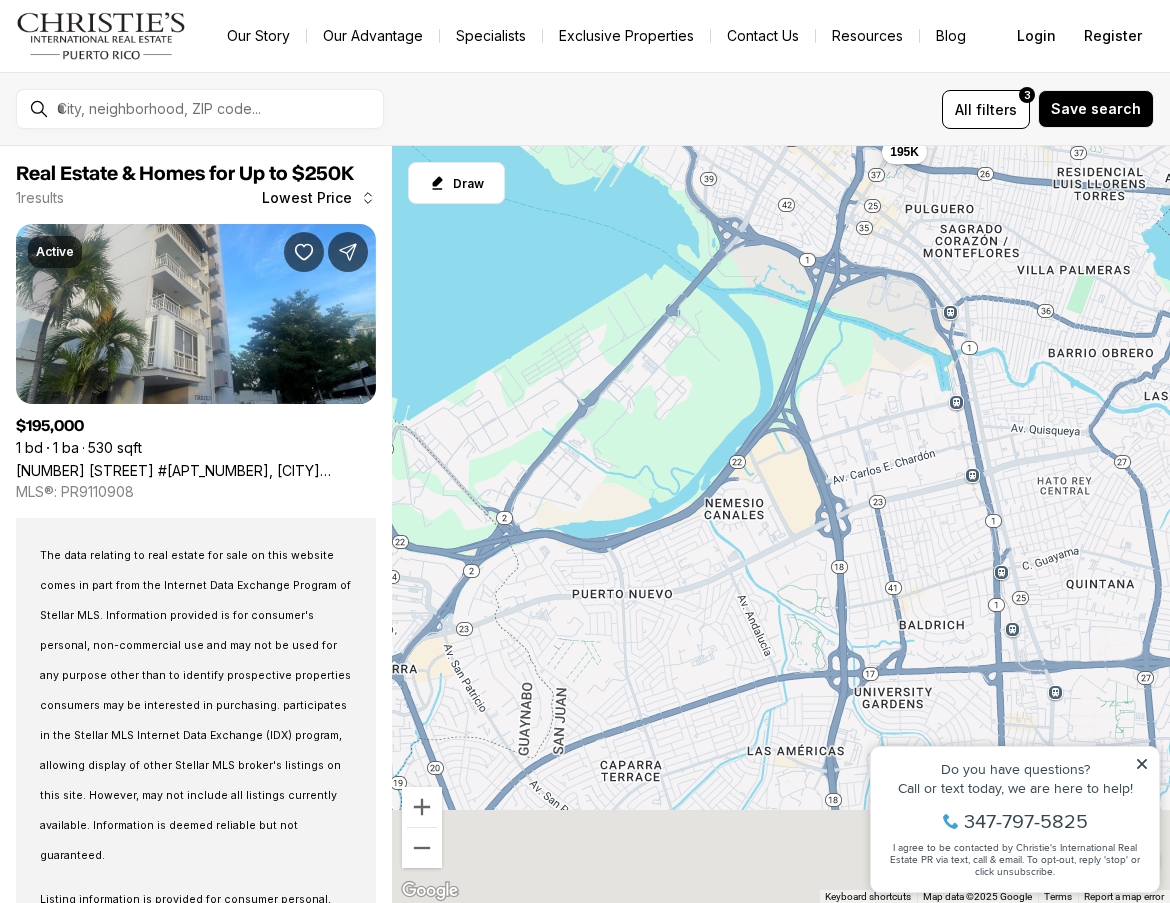 drag, startPoint x: 435, startPoint y: 524, endPoint x: 580, endPoint y: 248, distance: 311.77075 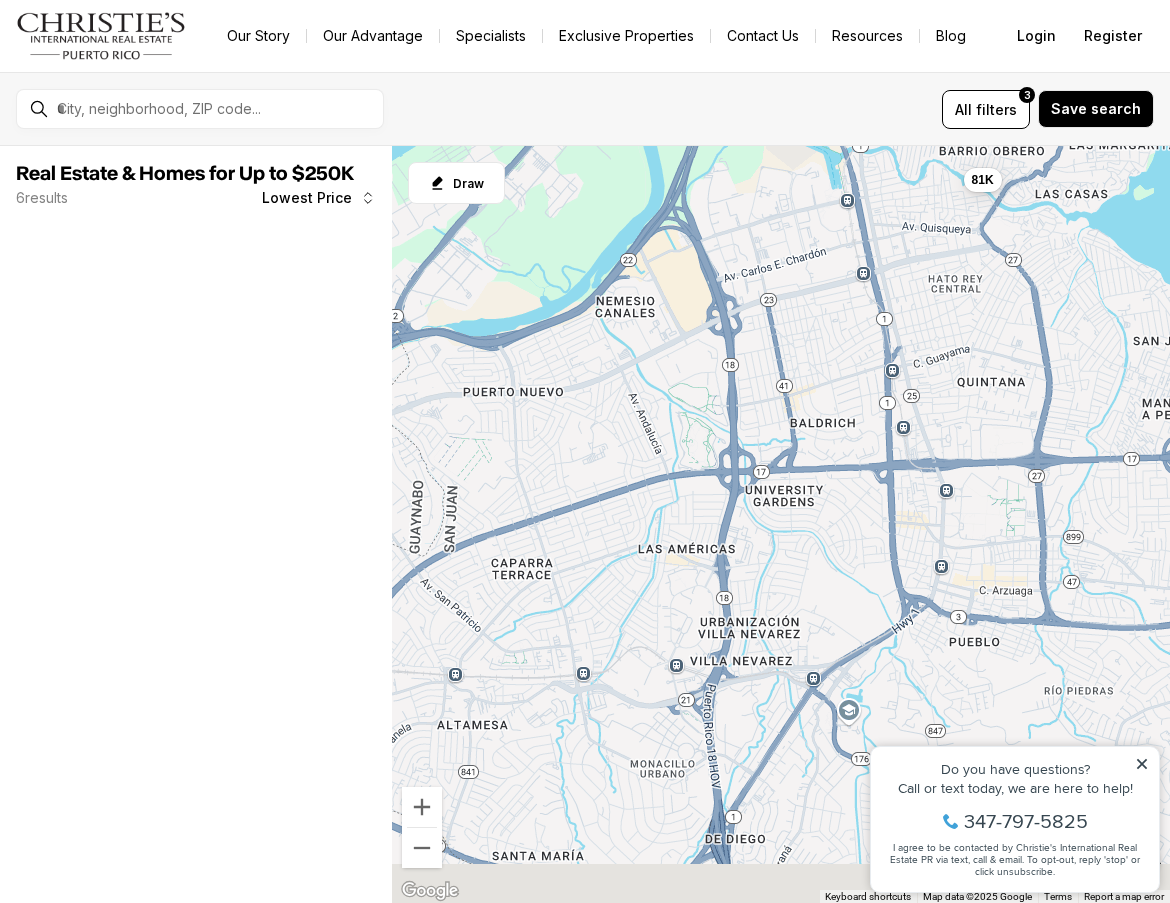 drag, startPoint x: 878, startPoint y: 551, endPoint x: 747, endPoint y: 354, distance: 236.5798 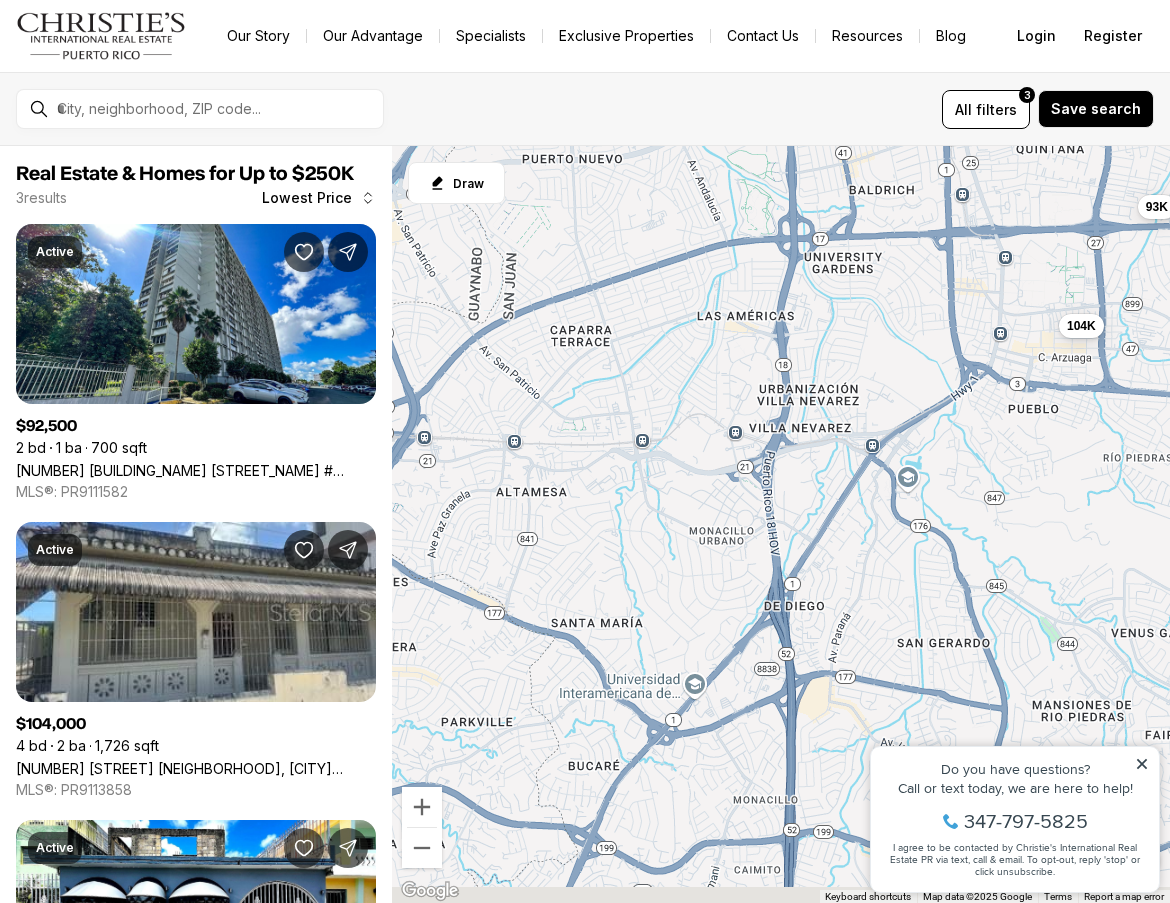 drag, startPoint x: 771, startPoint y: 449, endPoint x: 885, endPoint y: 317, distance: 174.4133 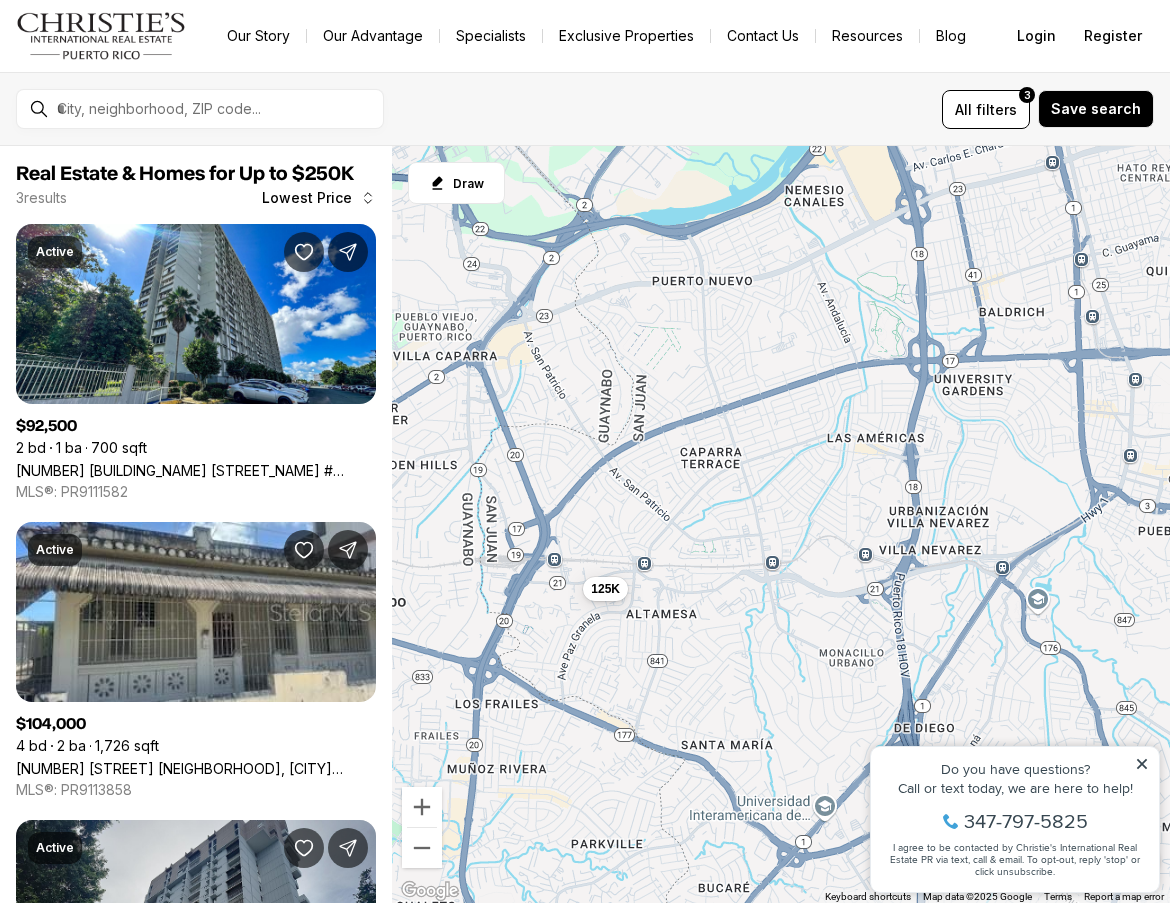 drag, startPoint x: 618, startPoint y: 371, endPoint x: 743, endPoint y: 509, distance: 186.19614 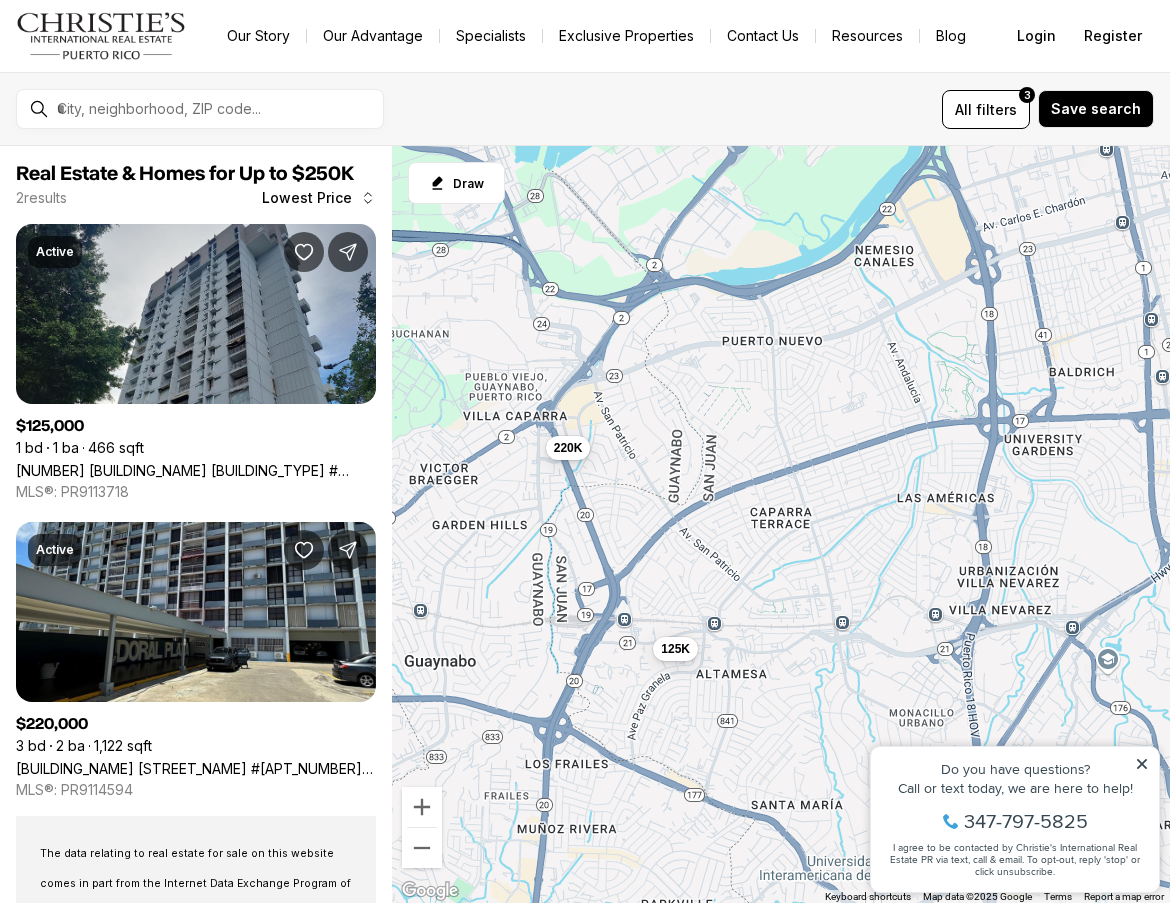 drag, startPoint x: 569, startPoint y: 332, endPoint x: 647, endPoint y: 400, distance: 103.47947 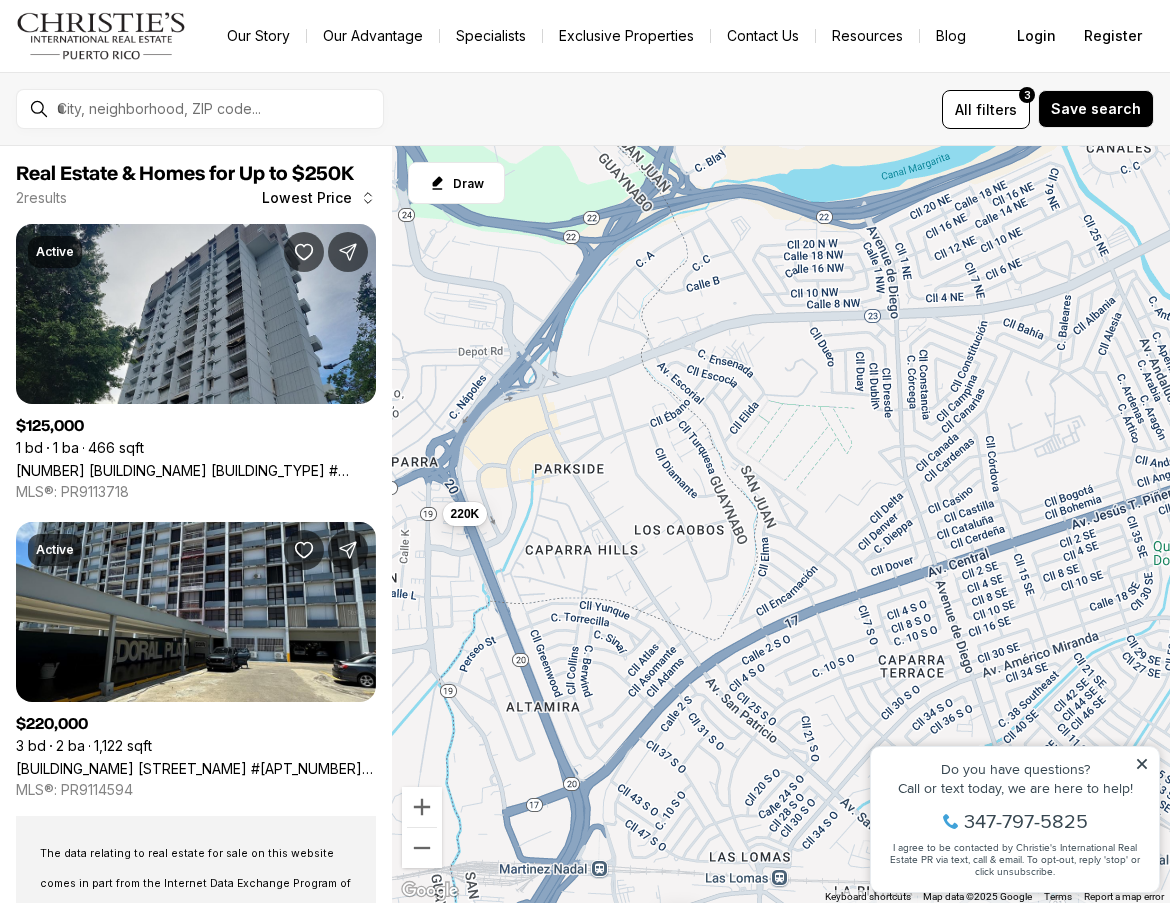 drag, startPoint x: 730, startPoint y: 368, endPoint x: 633, endPoint y: 431, distance: 115.66331 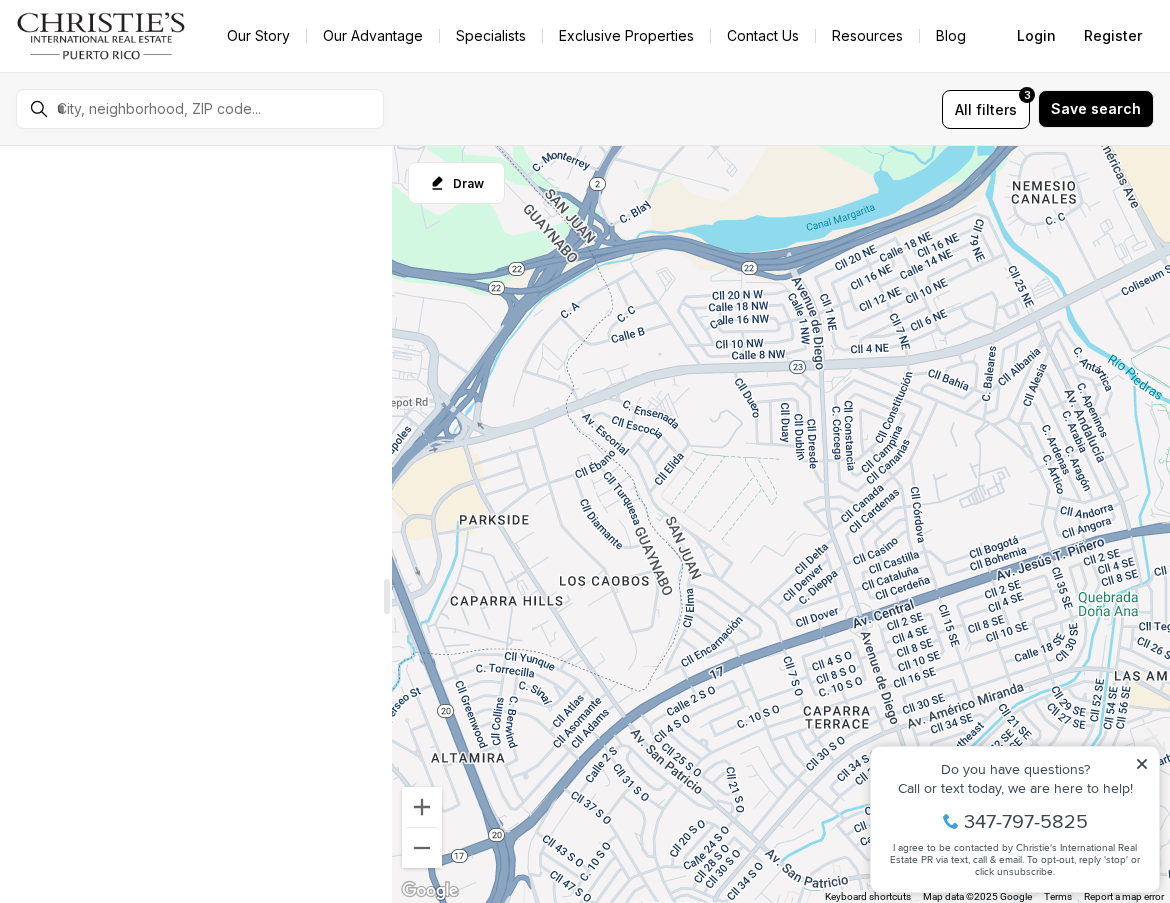 scroll, scrollTop: 0, scrollLeft: 0, axis: both 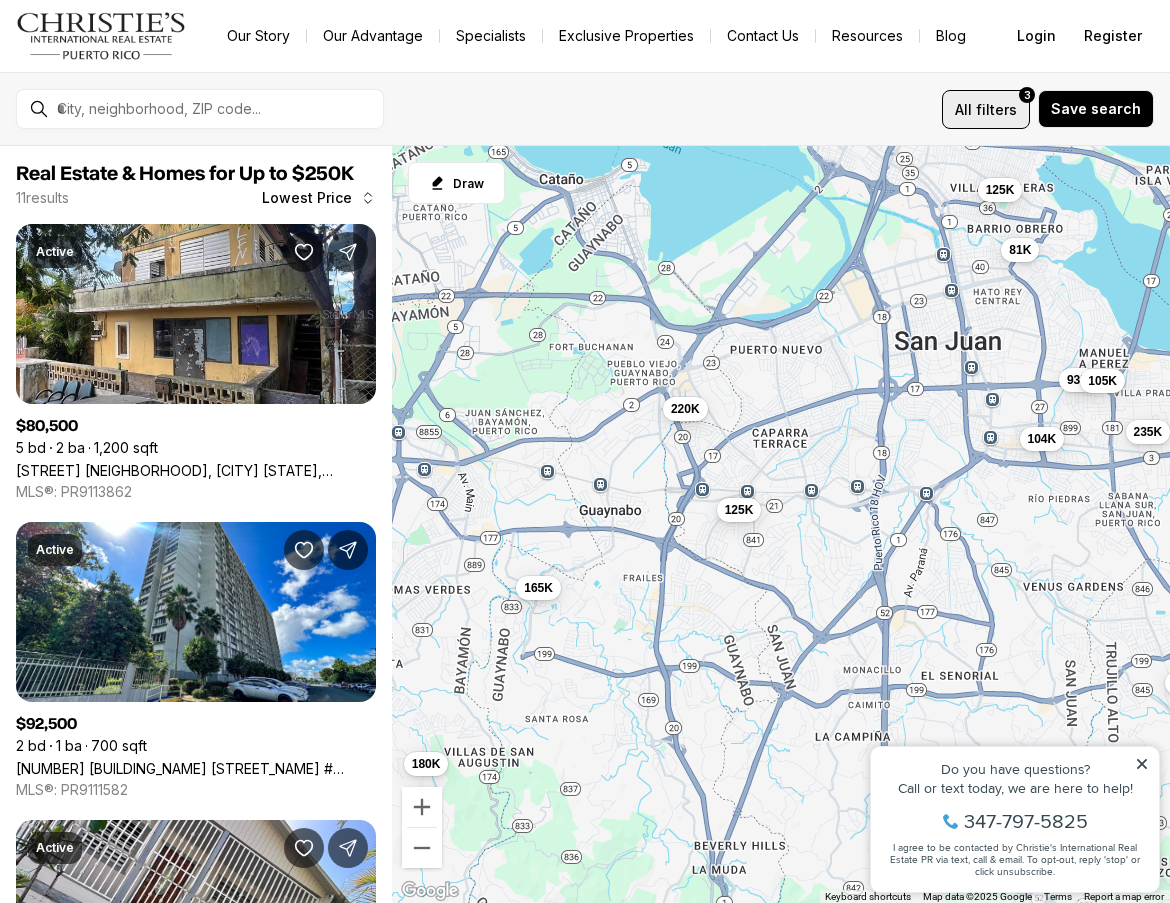 click on "filters" at bounding box center [996, 109] 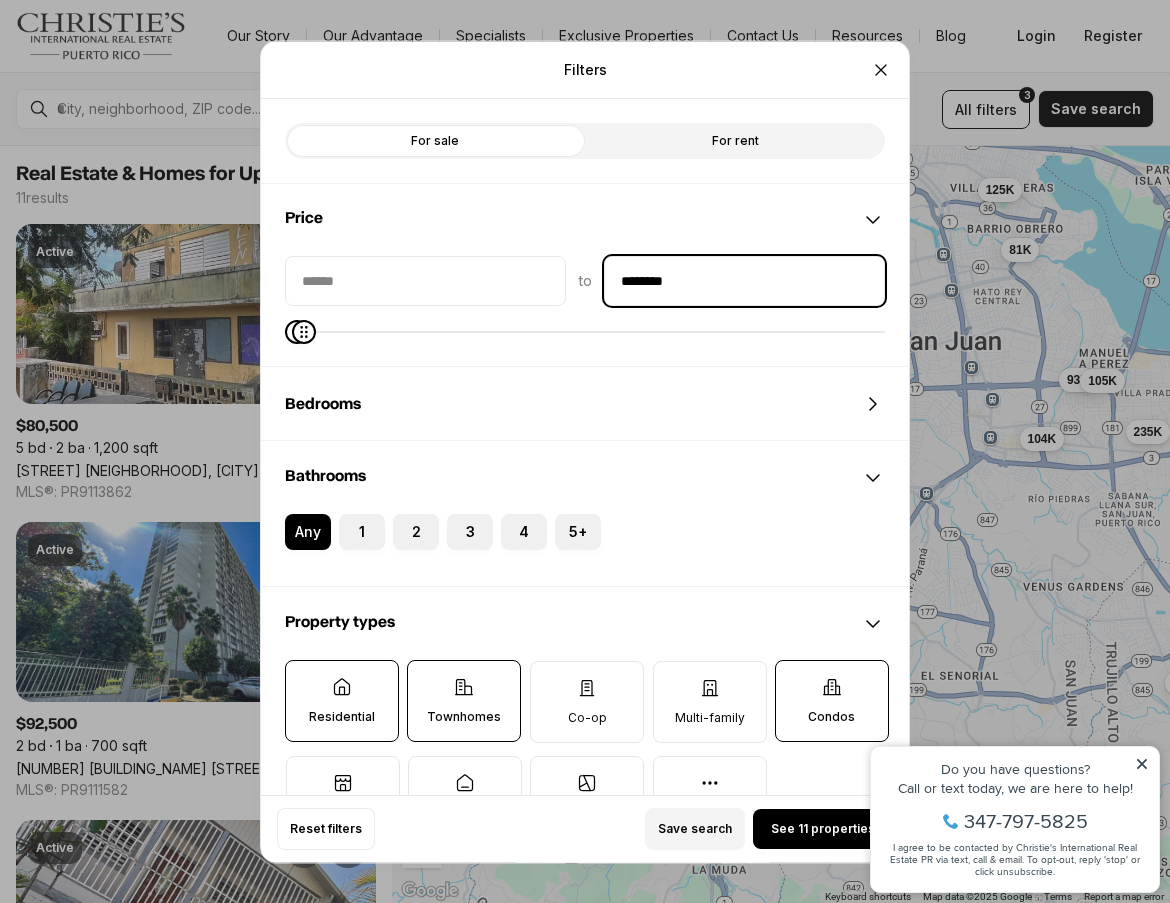 drag, startPoint x: 702, startPoint y: 281, endPoint x: 580, endPoint y: 297, distance: 123.04471 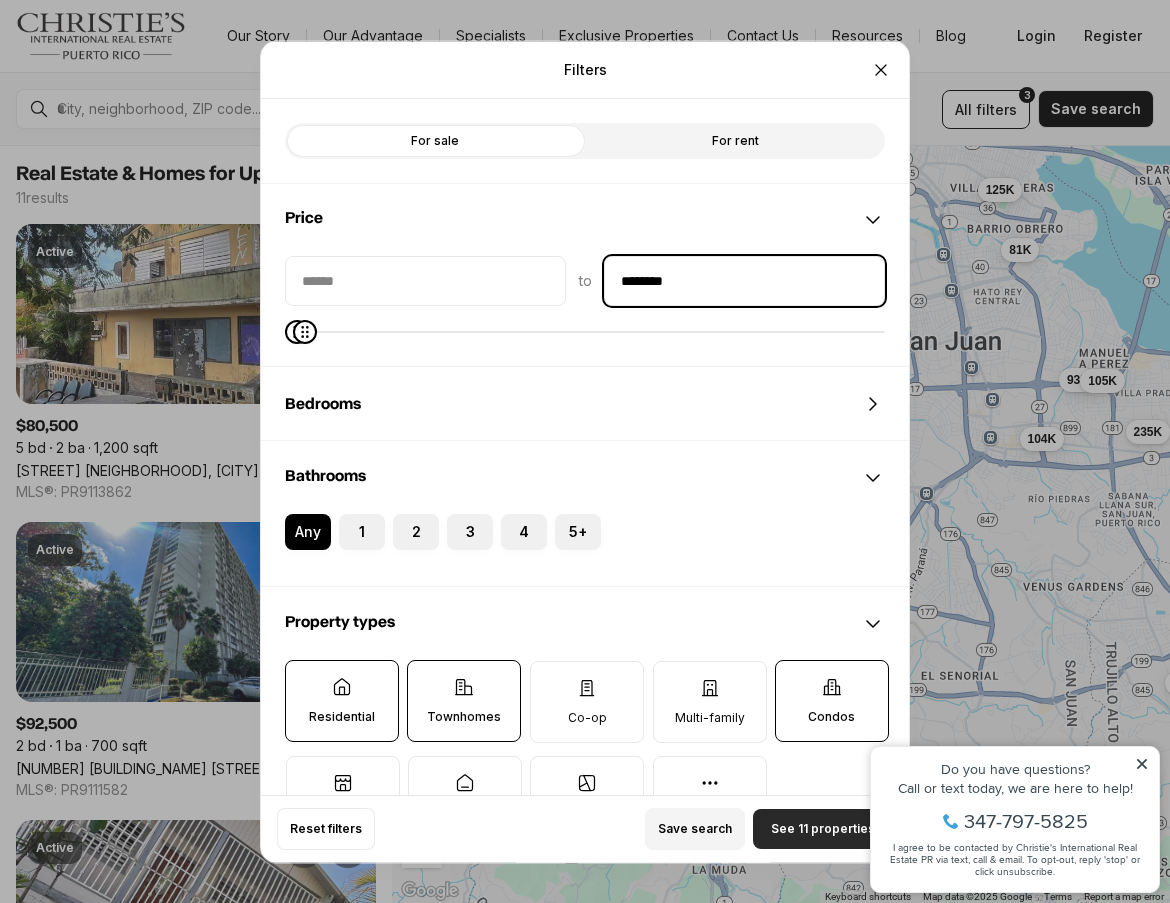 type on "********" 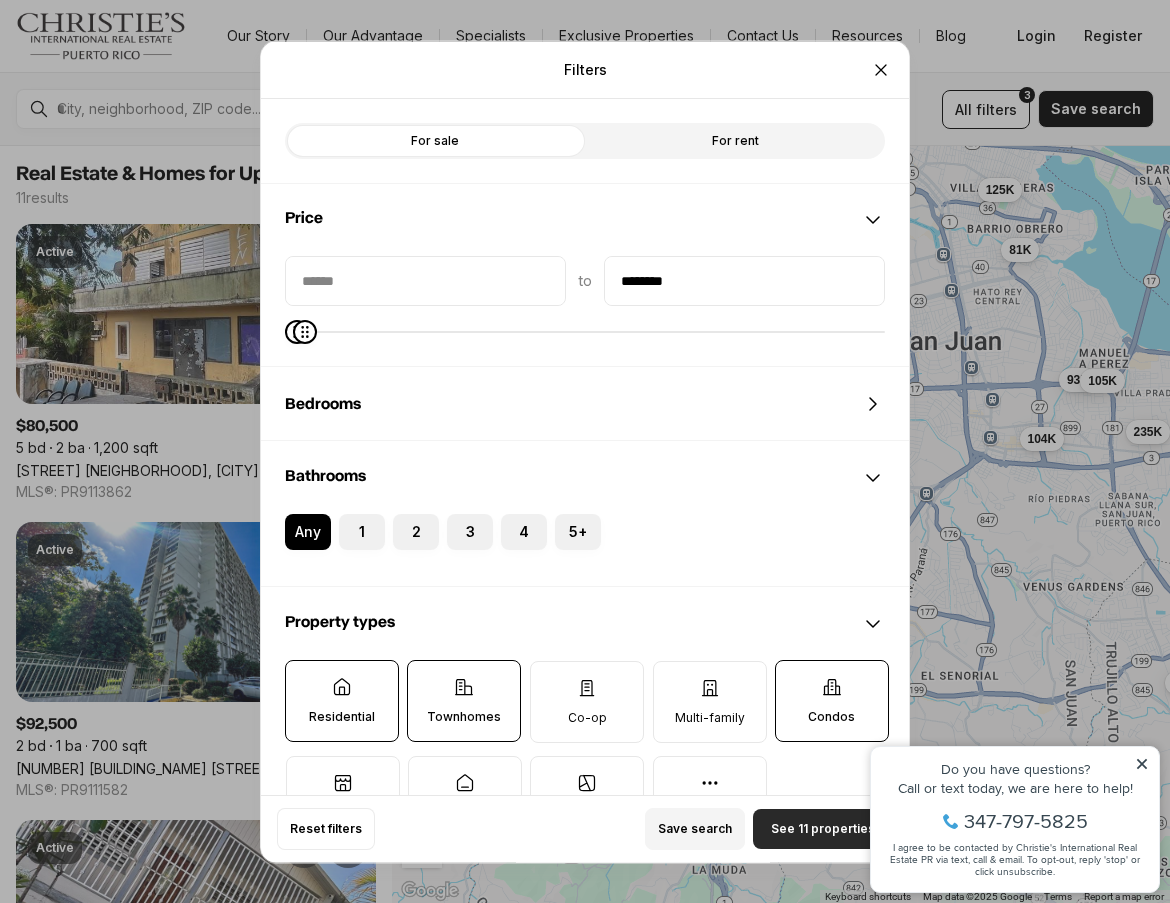 click on "See 11 properties" at bounding box center [823, 829] 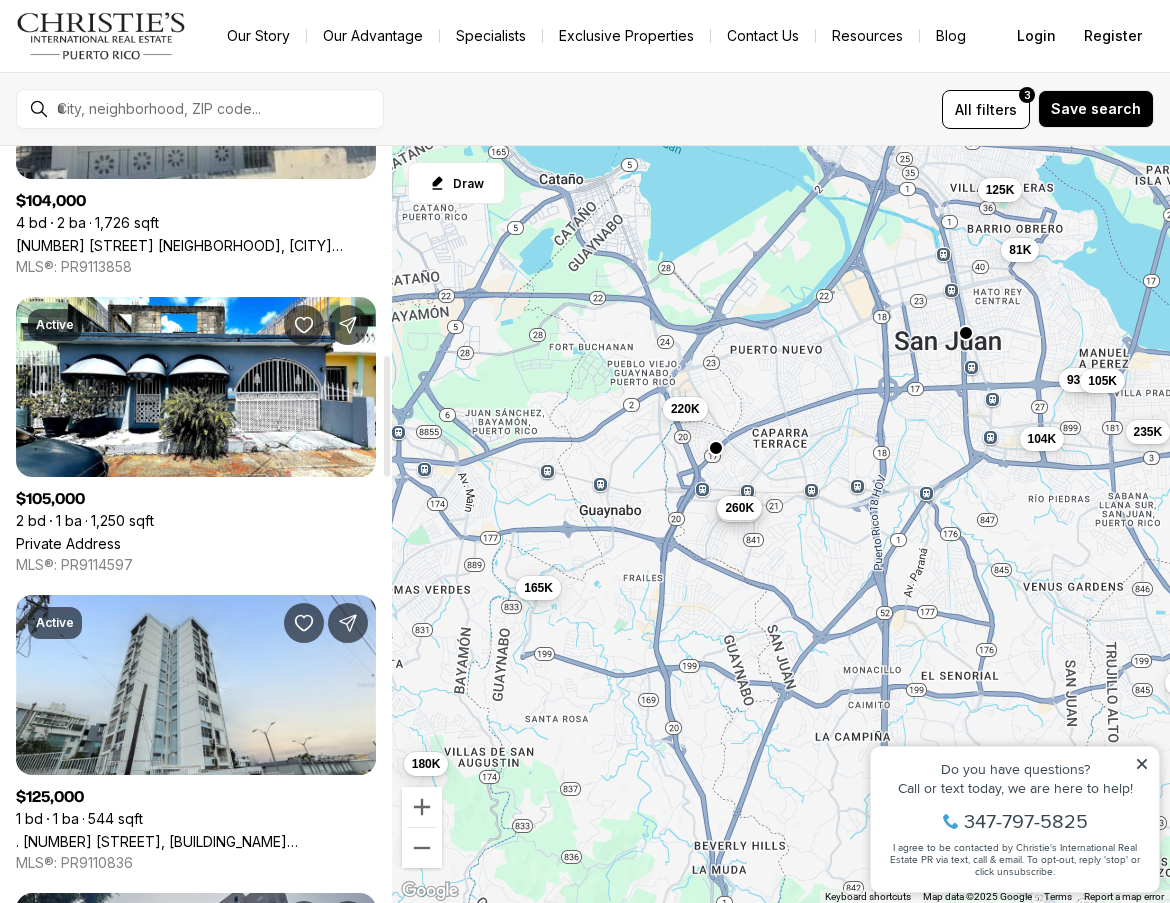 scroll, scrollTop: 1300, scrollLeft: 0, axis: vertical 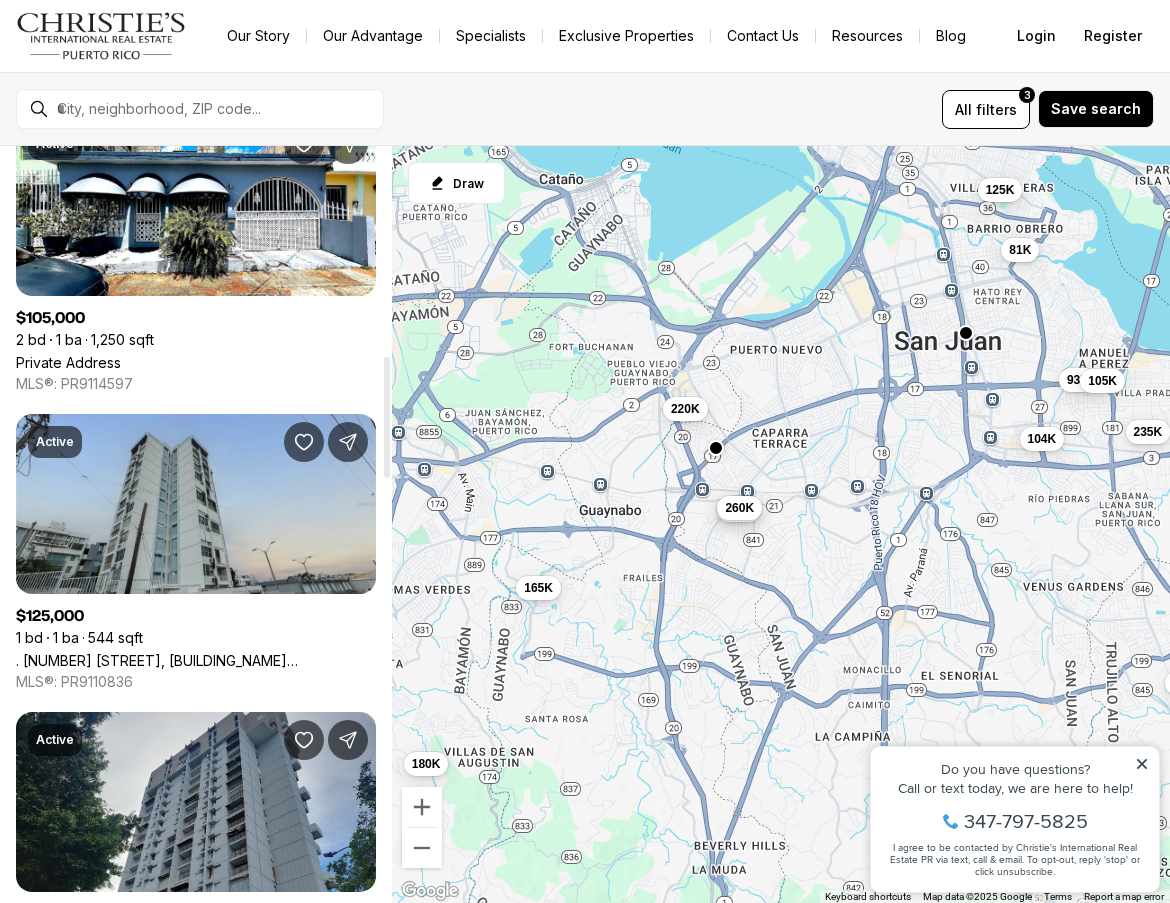 click on ". [NUMBER] [STREET], [BUILDING_NAME] [BUILDING_TYPE], [APT_NUMBER] #[APT_NUMBER], [CITY] [STATE], [POSTAL_CODE]" at bounding box center [196, 660] 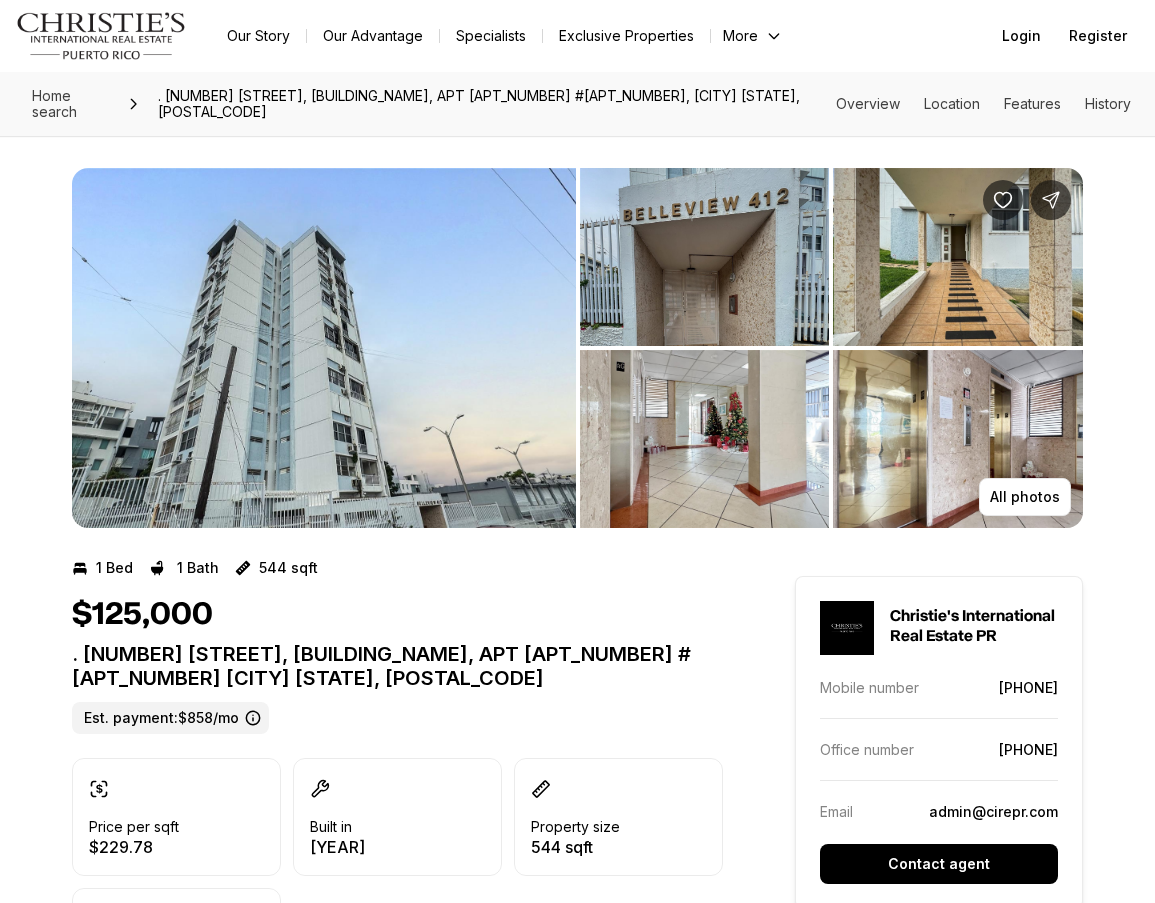 scroll, scrollTop: 0, scrollLeft: 0, axis: both 